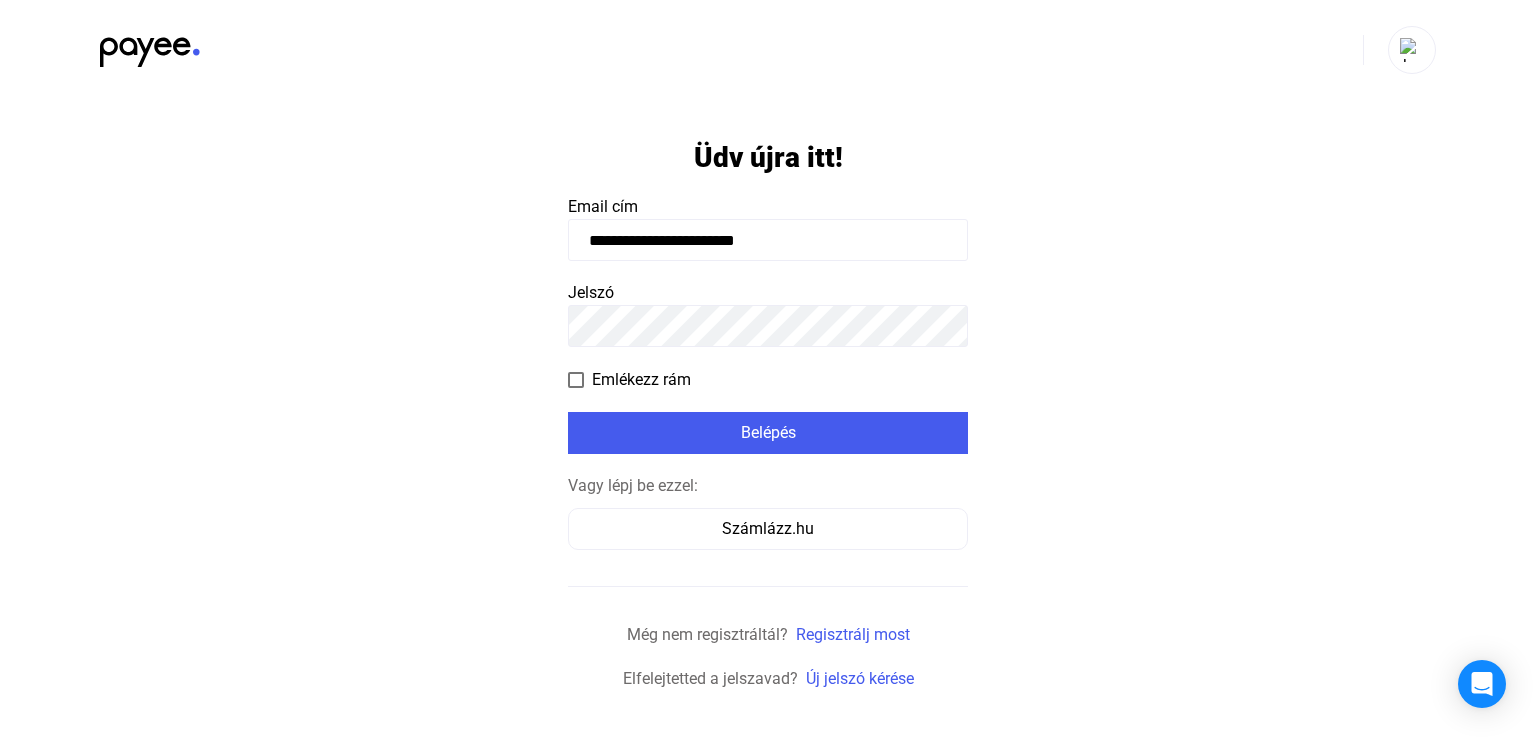 scroll, scrollTop: 0, scrollLeft: 0, axis: both 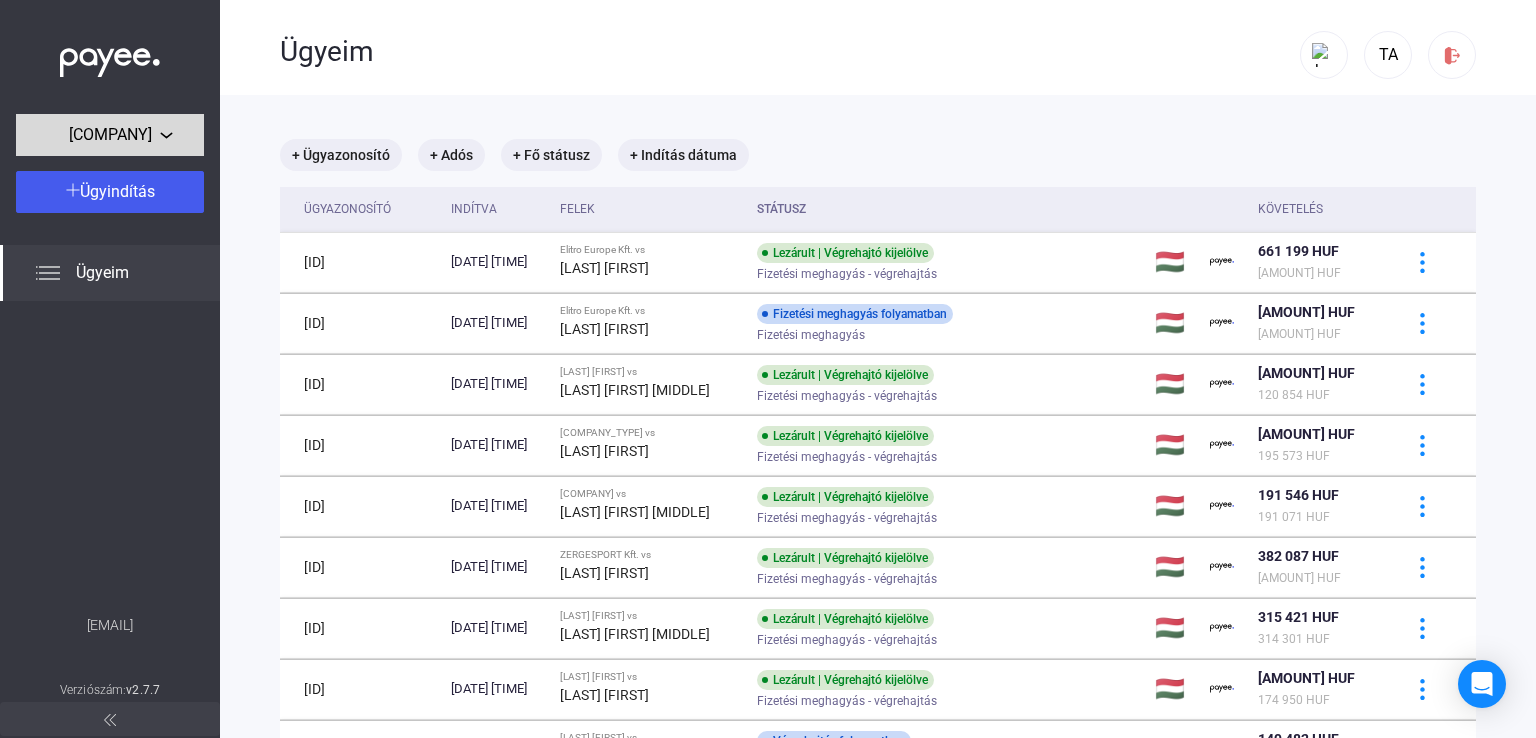 click on "[COMPANY]" 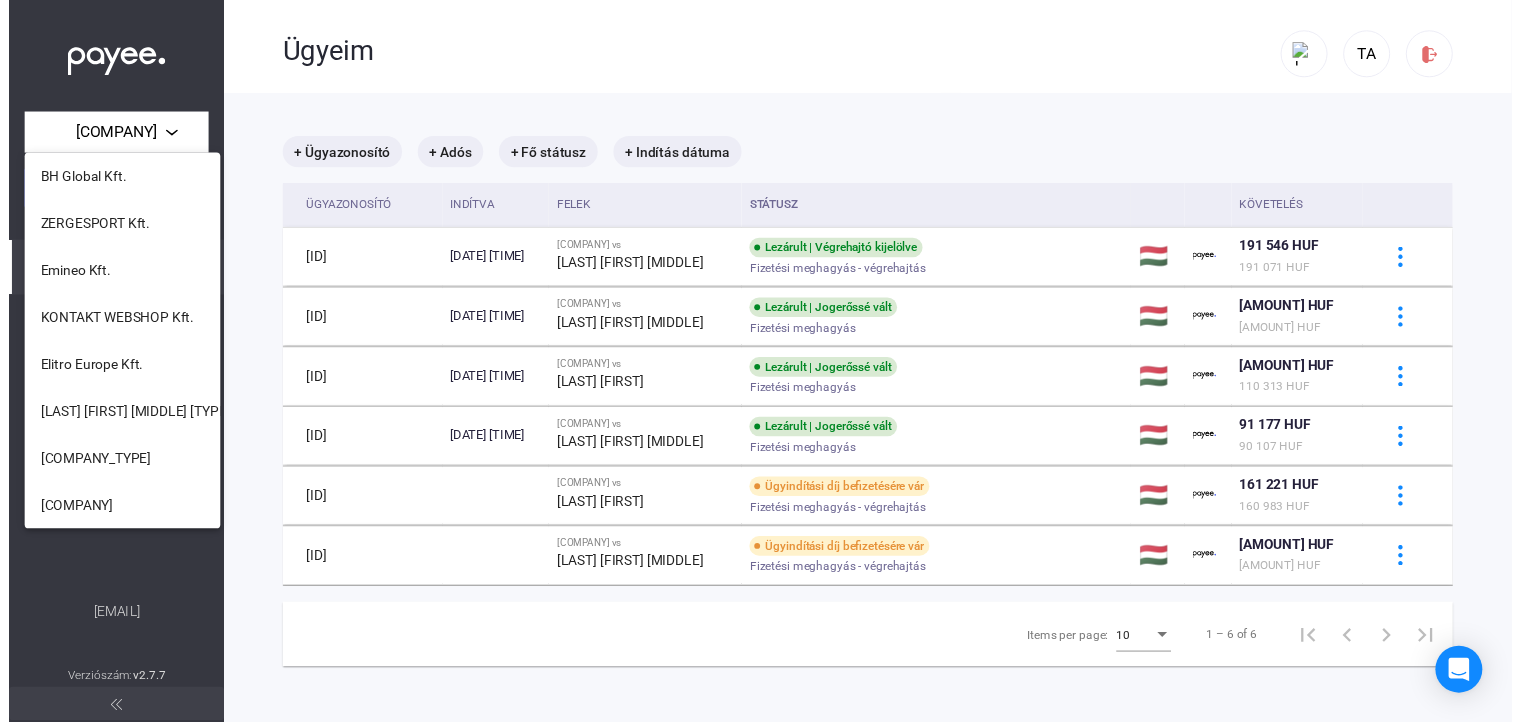 scroll, scrollTop: 568, scrollLeft: 0, axis: vertical 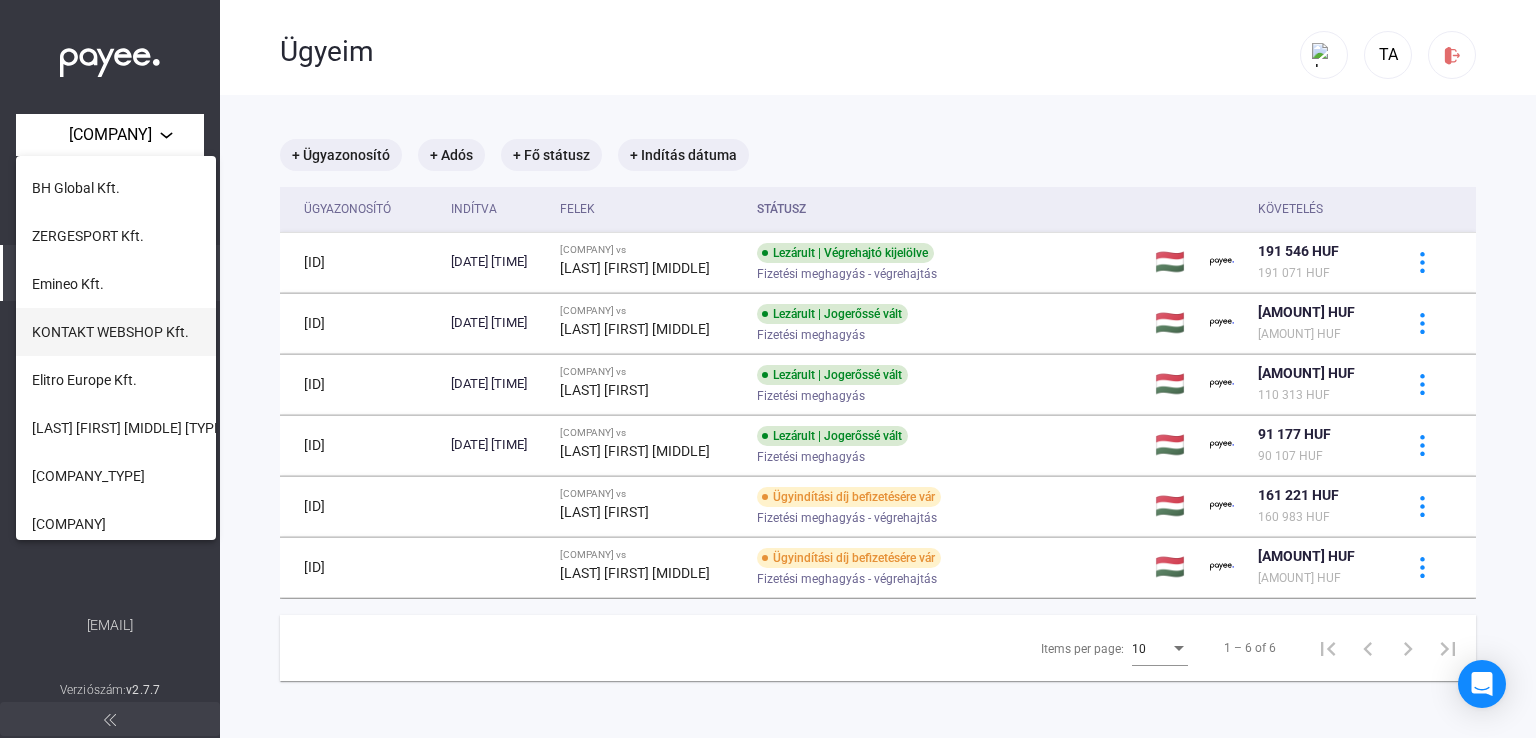 click on "KONTAKT WEBSHOP Kft." at bounding box center [110, 332] 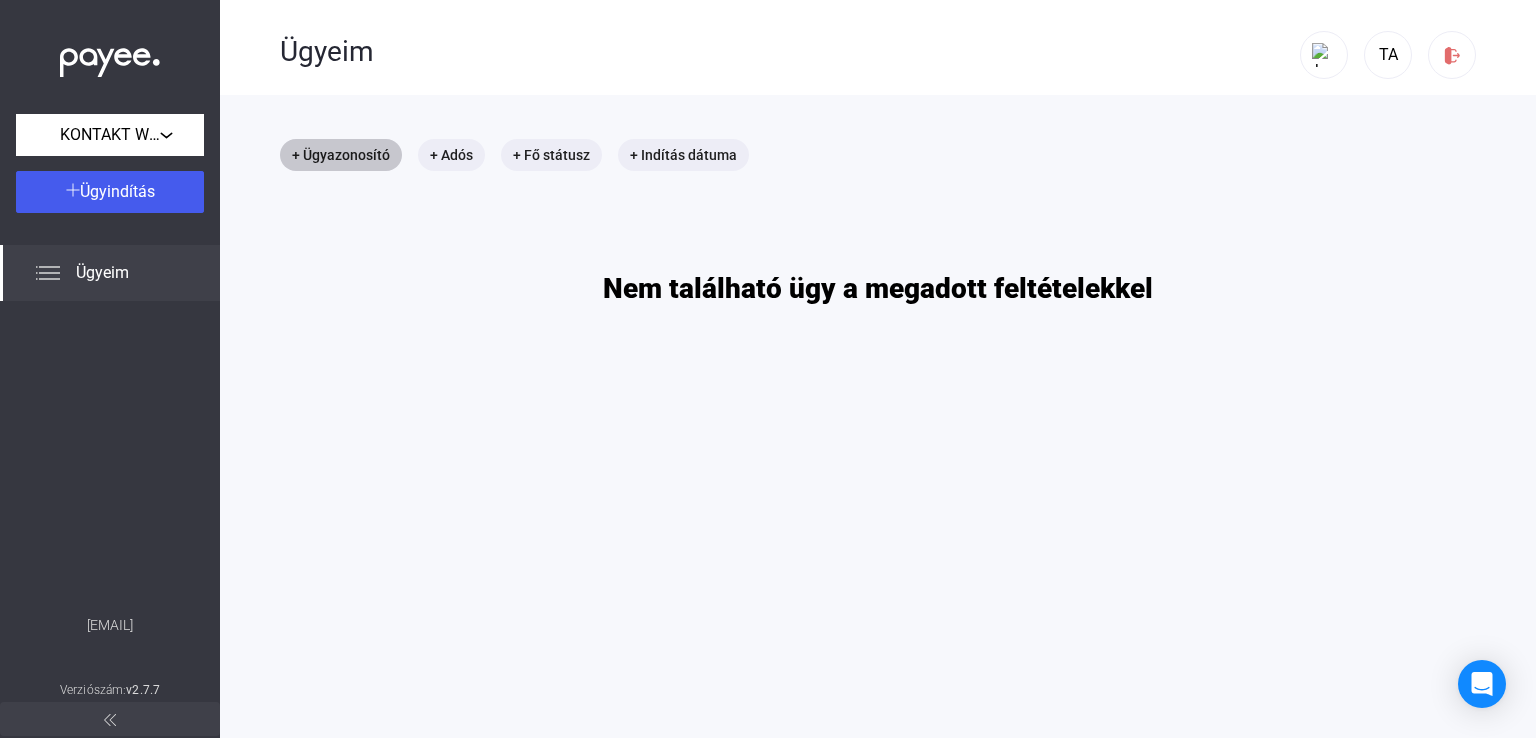 click on "+ Ügyazonosító" at bounding box center (341, 155) 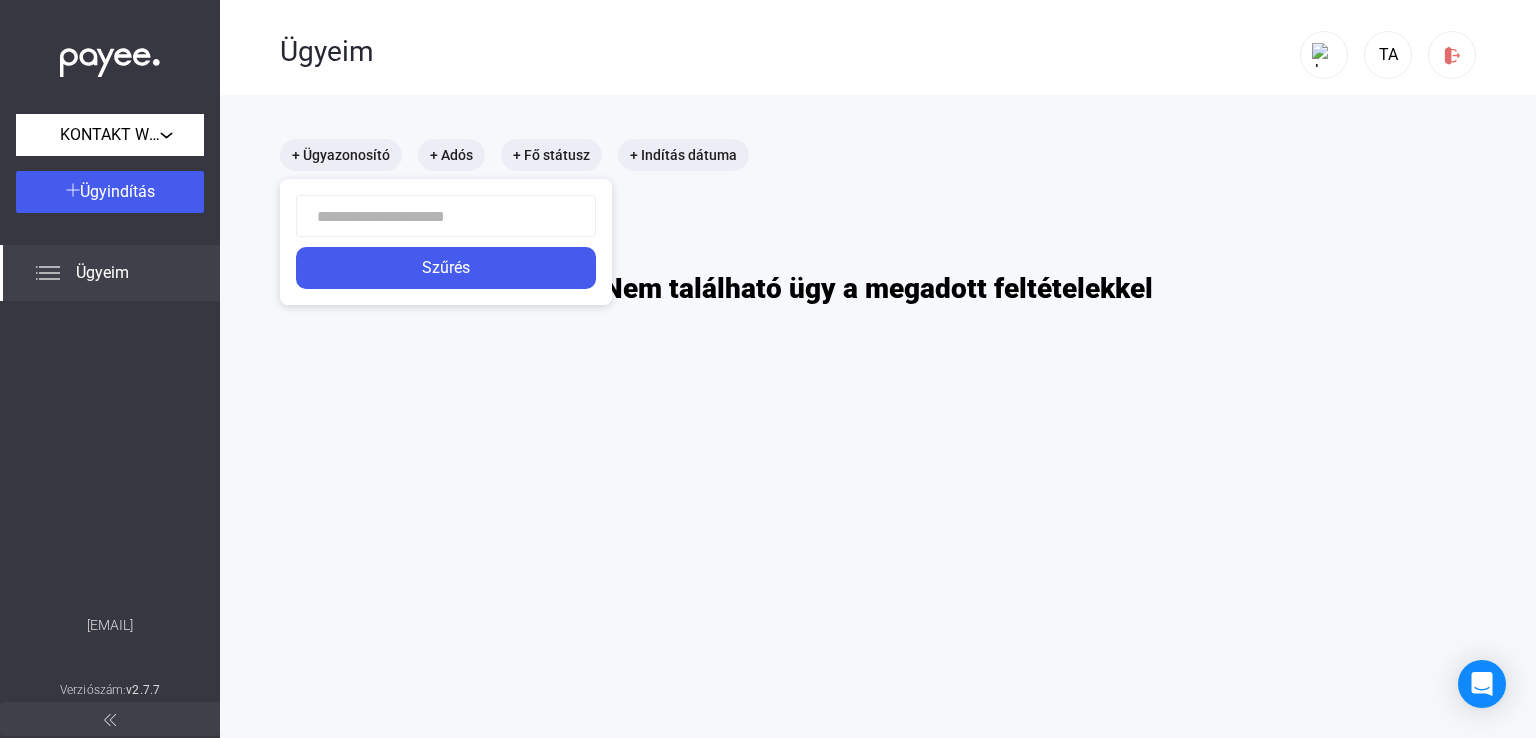 click at bounding box center (446, 216) 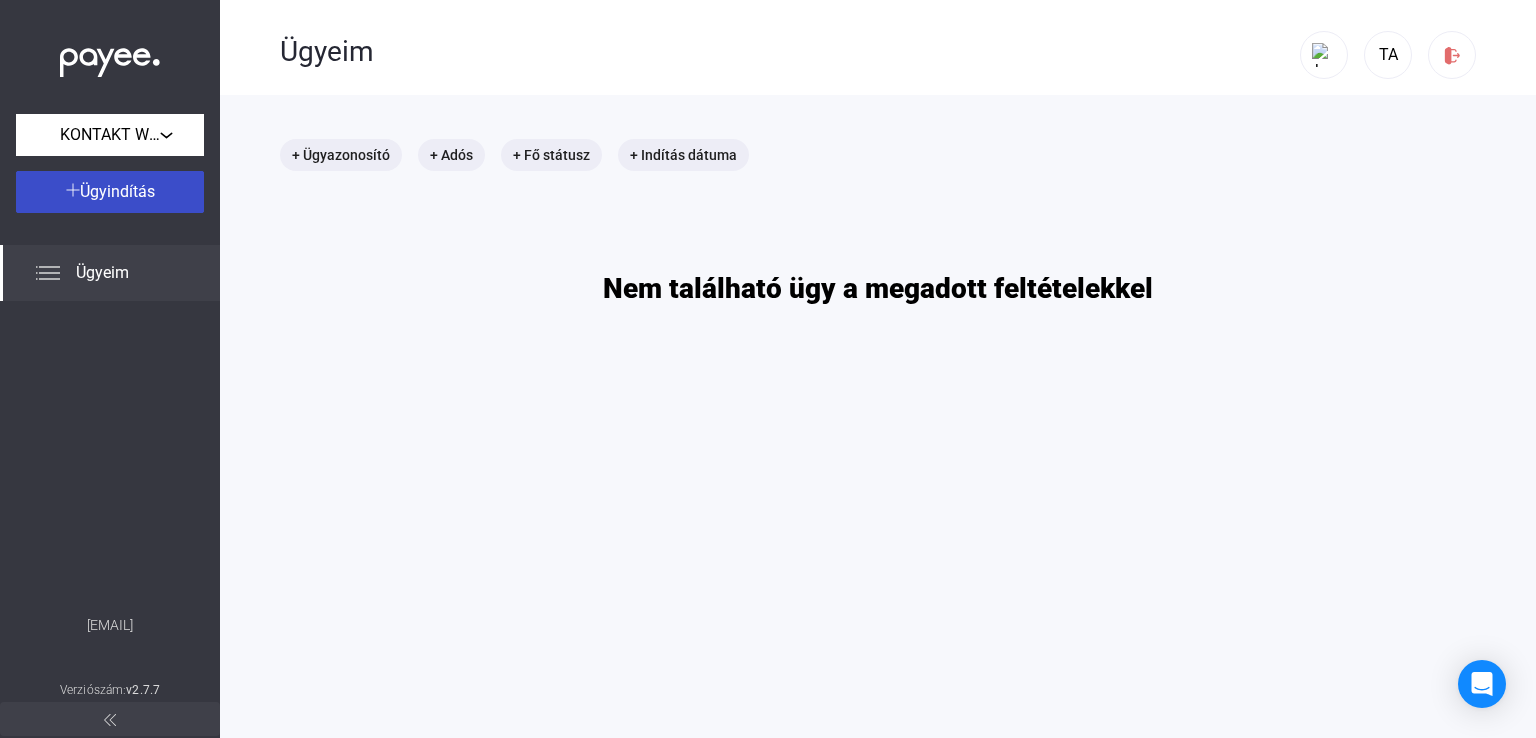 click on "Ügyindítás" 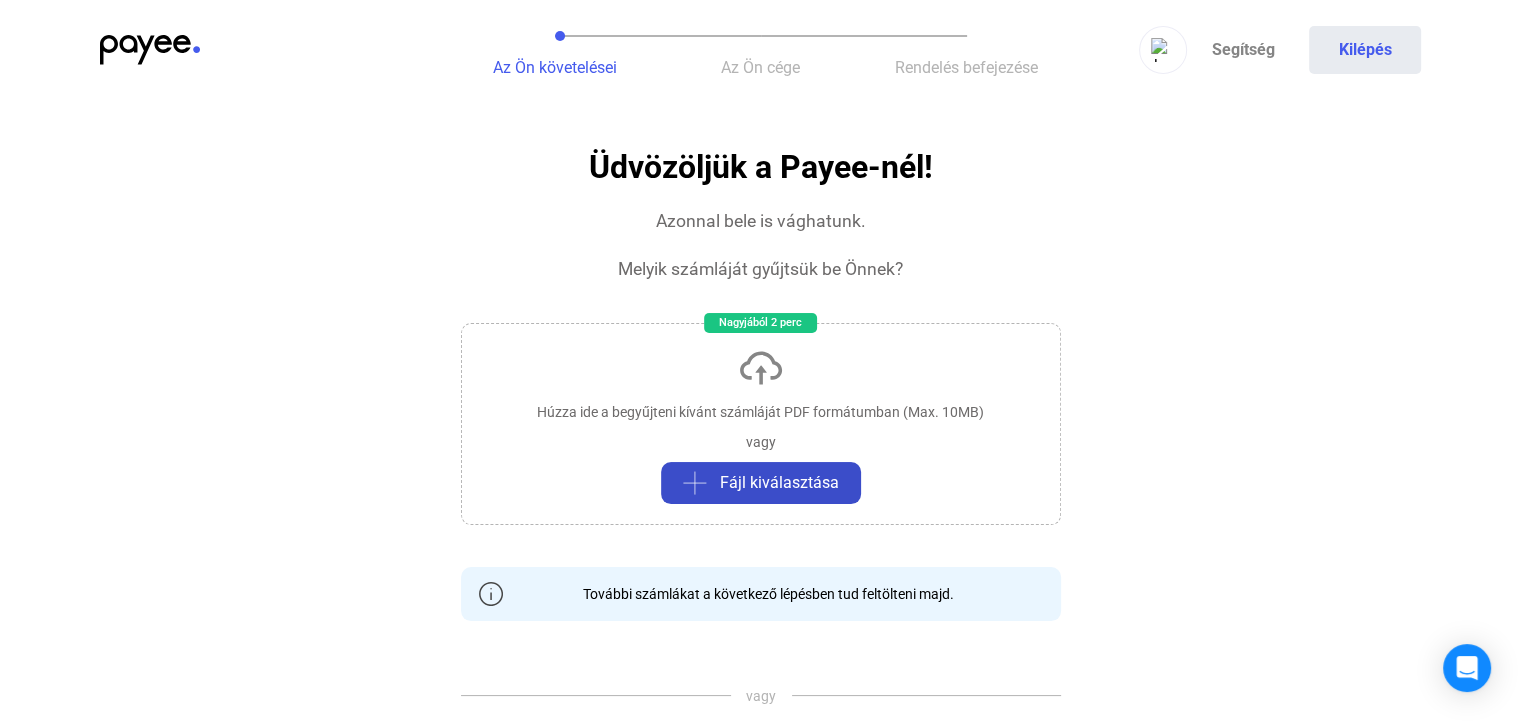 click on "Fájl kiválasztása" 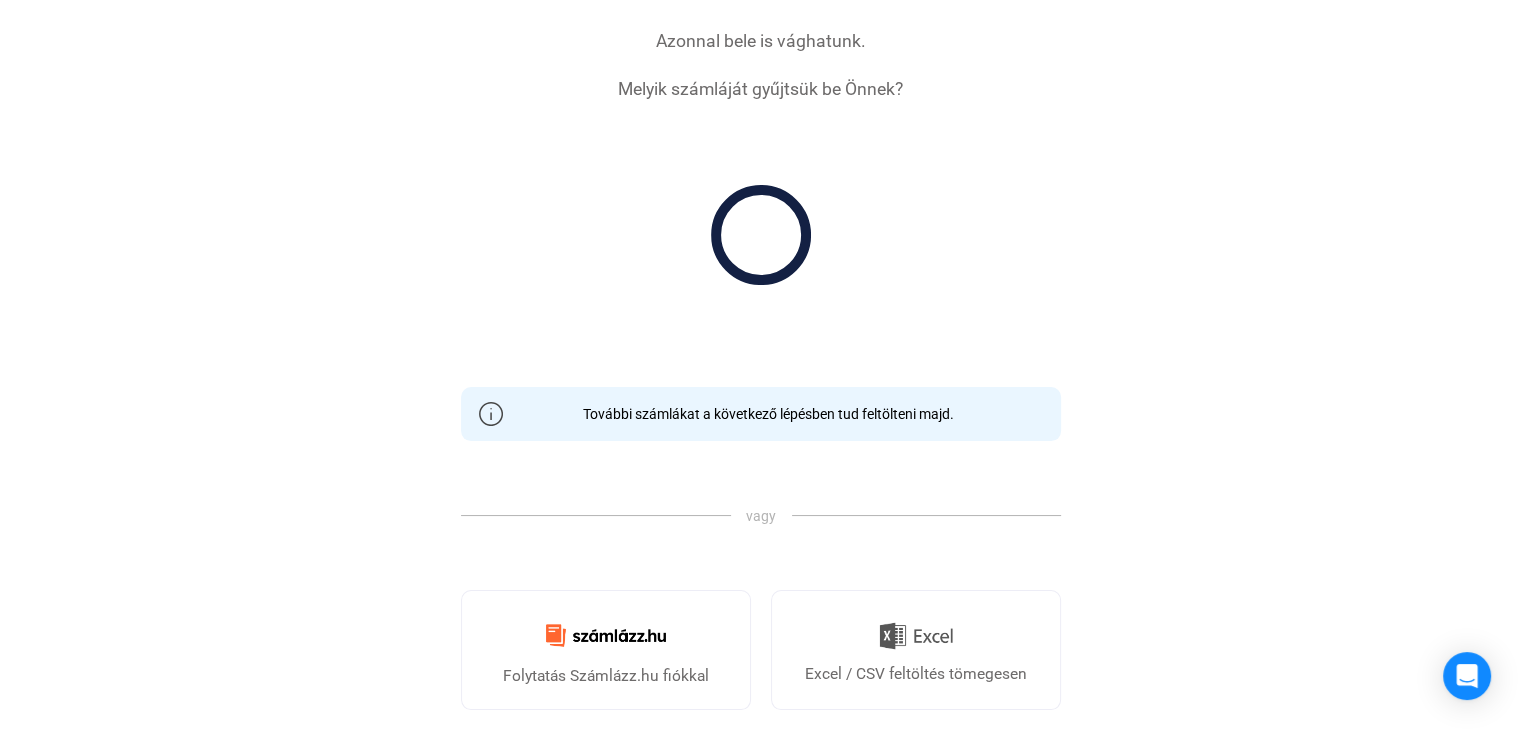 scroll, scrollTop: 200, scrollLeft: 0, axis: vertical 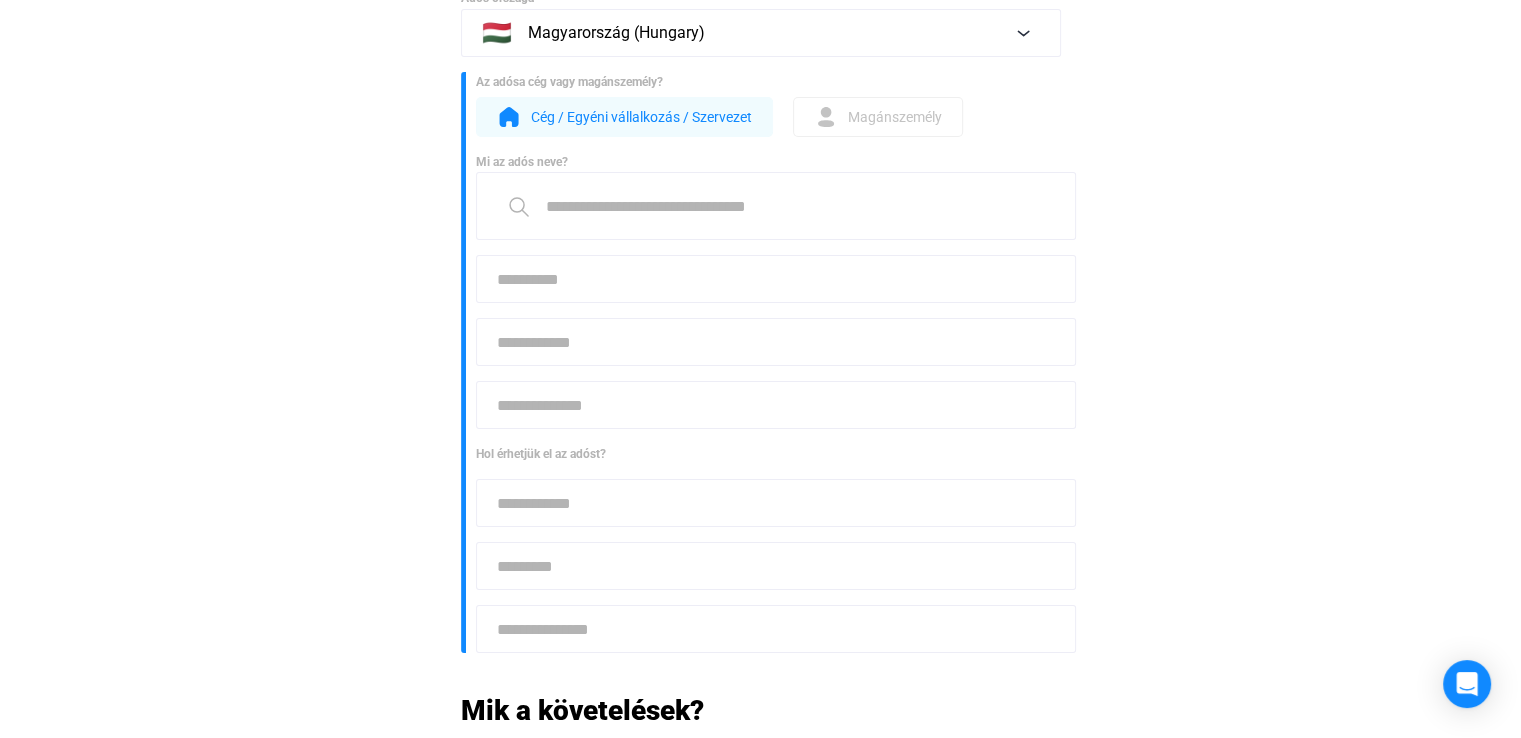 click on "Magánszemély" 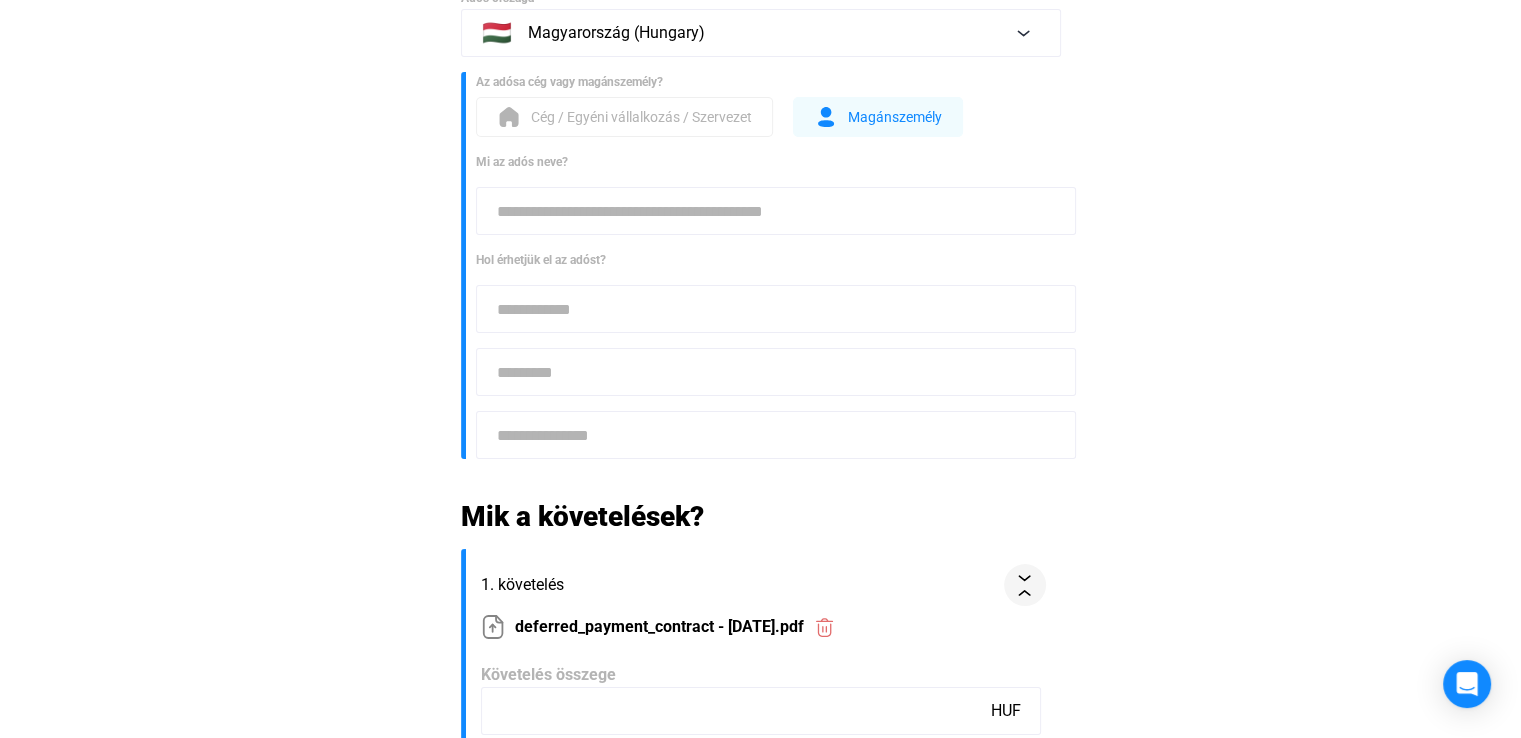 click 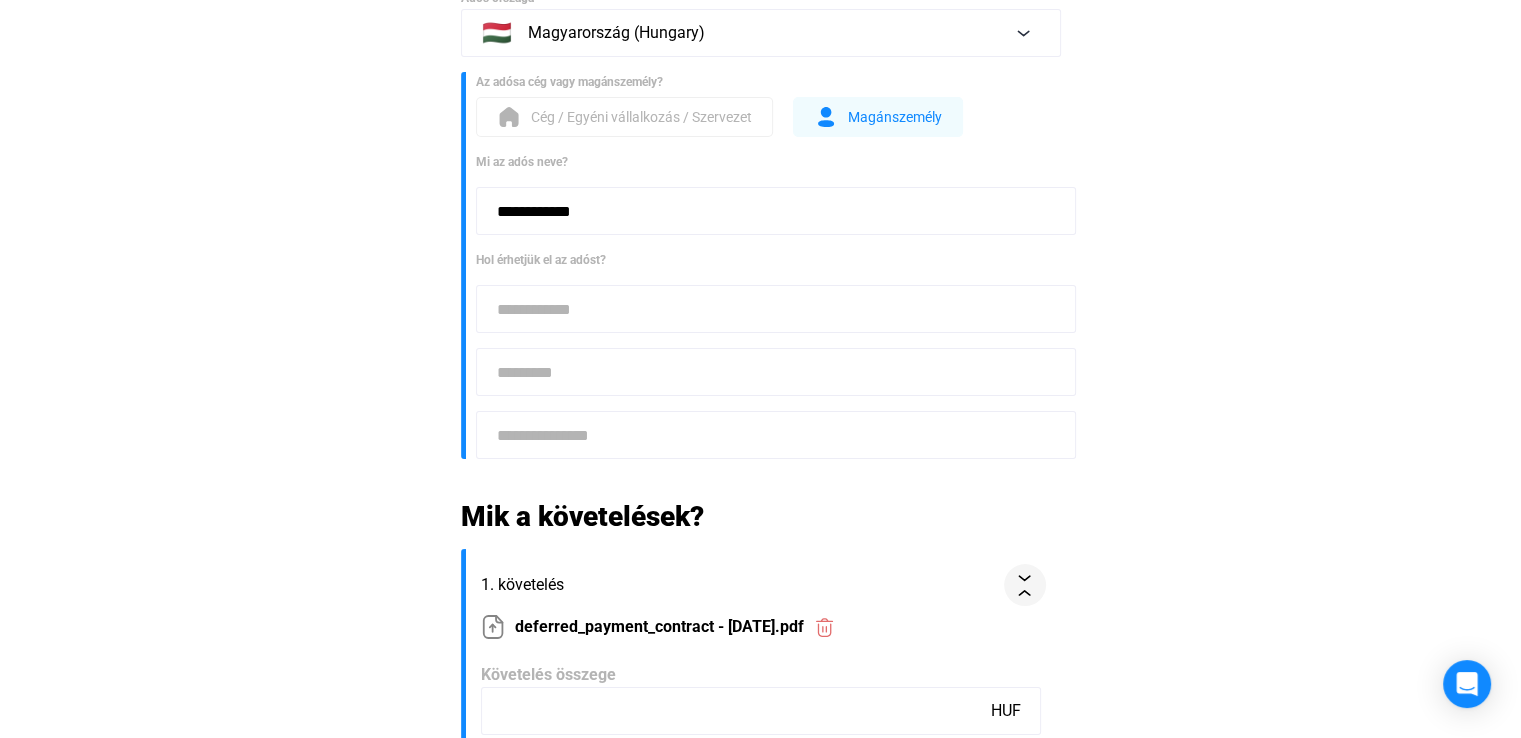 type on "**********" 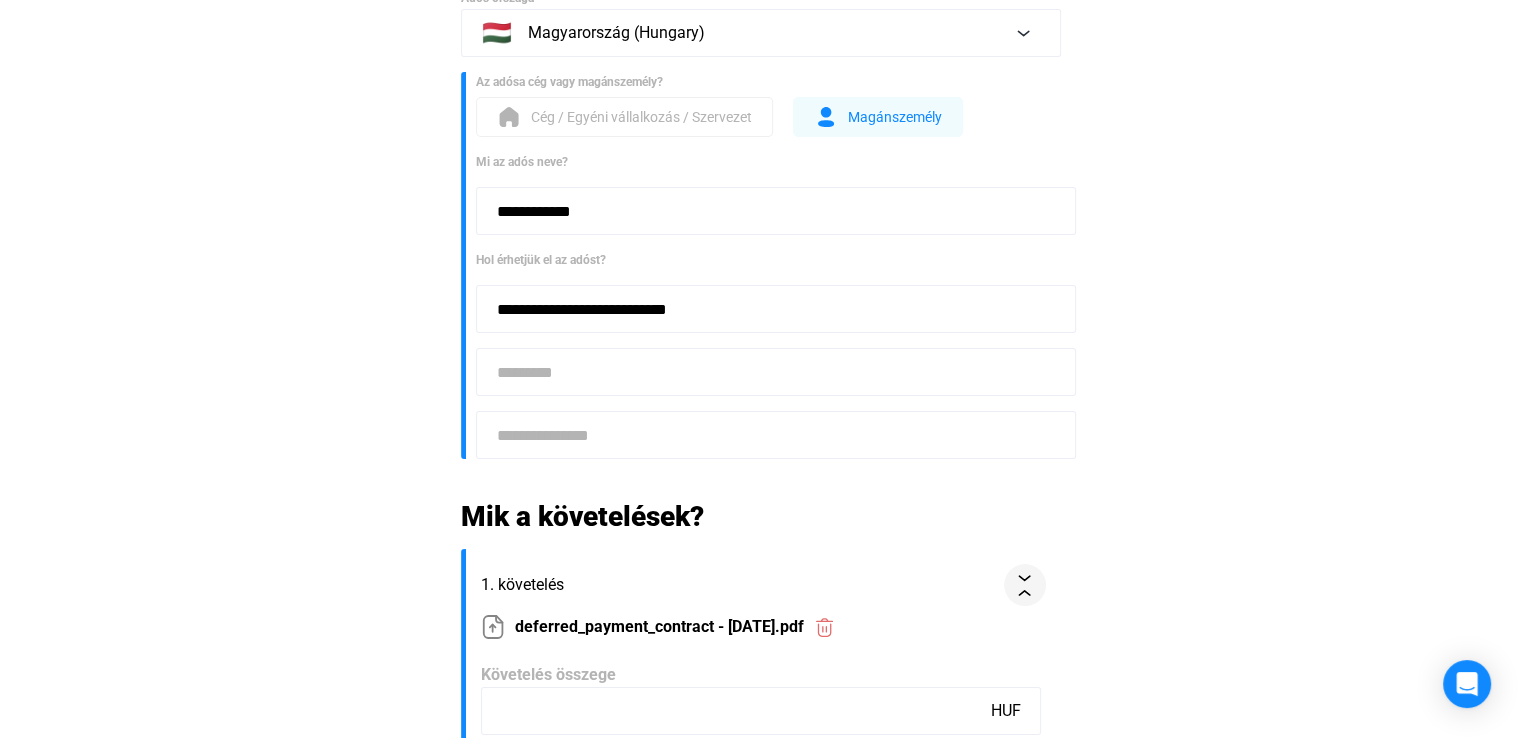drag, startPoint x: 504, startPoint y: 305, endPoint x: 471, endPoint y: 307, distance: 33.06055 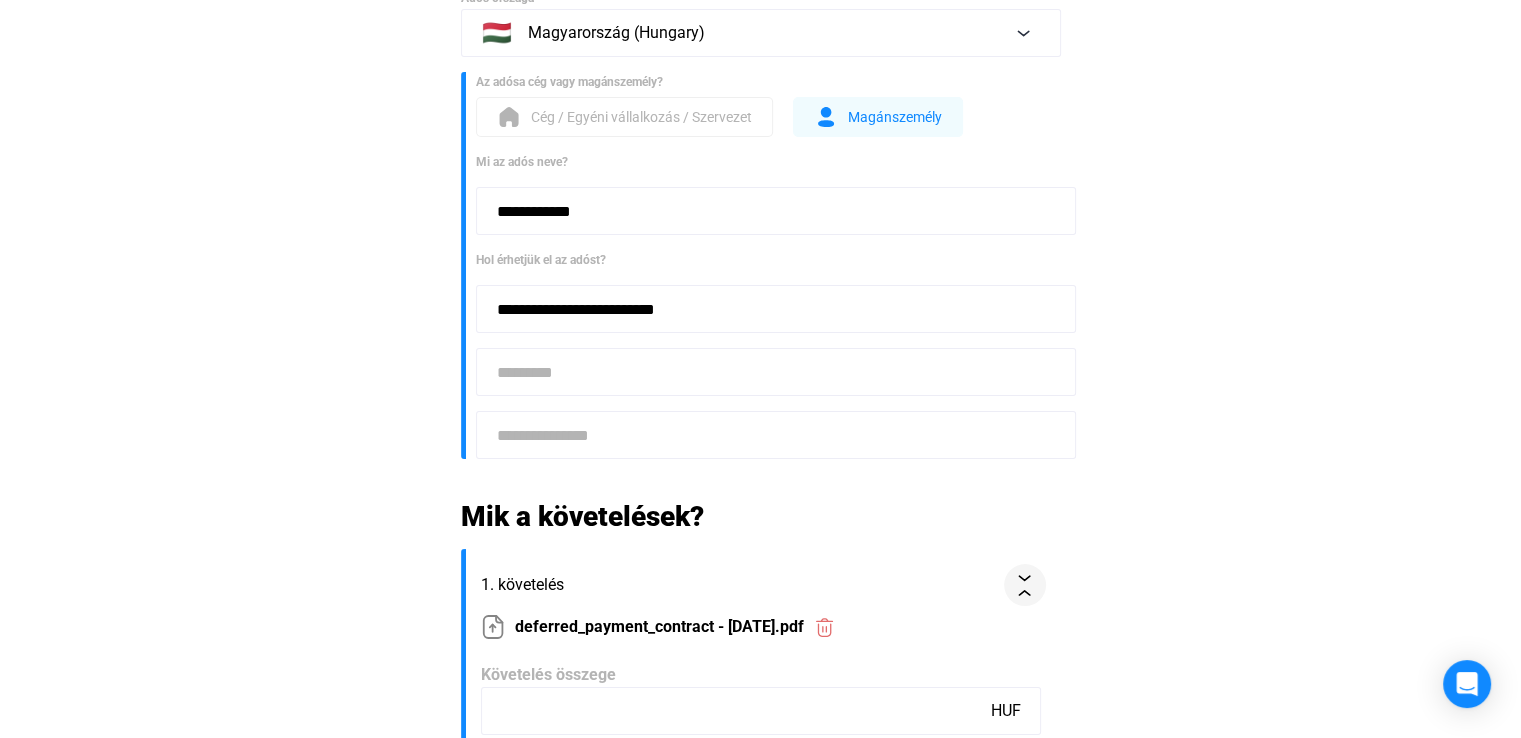 drag, startPoint x: 700, startPoint y: 313, endPoint x: 588, endPoint y: 304, distance: 112.36102 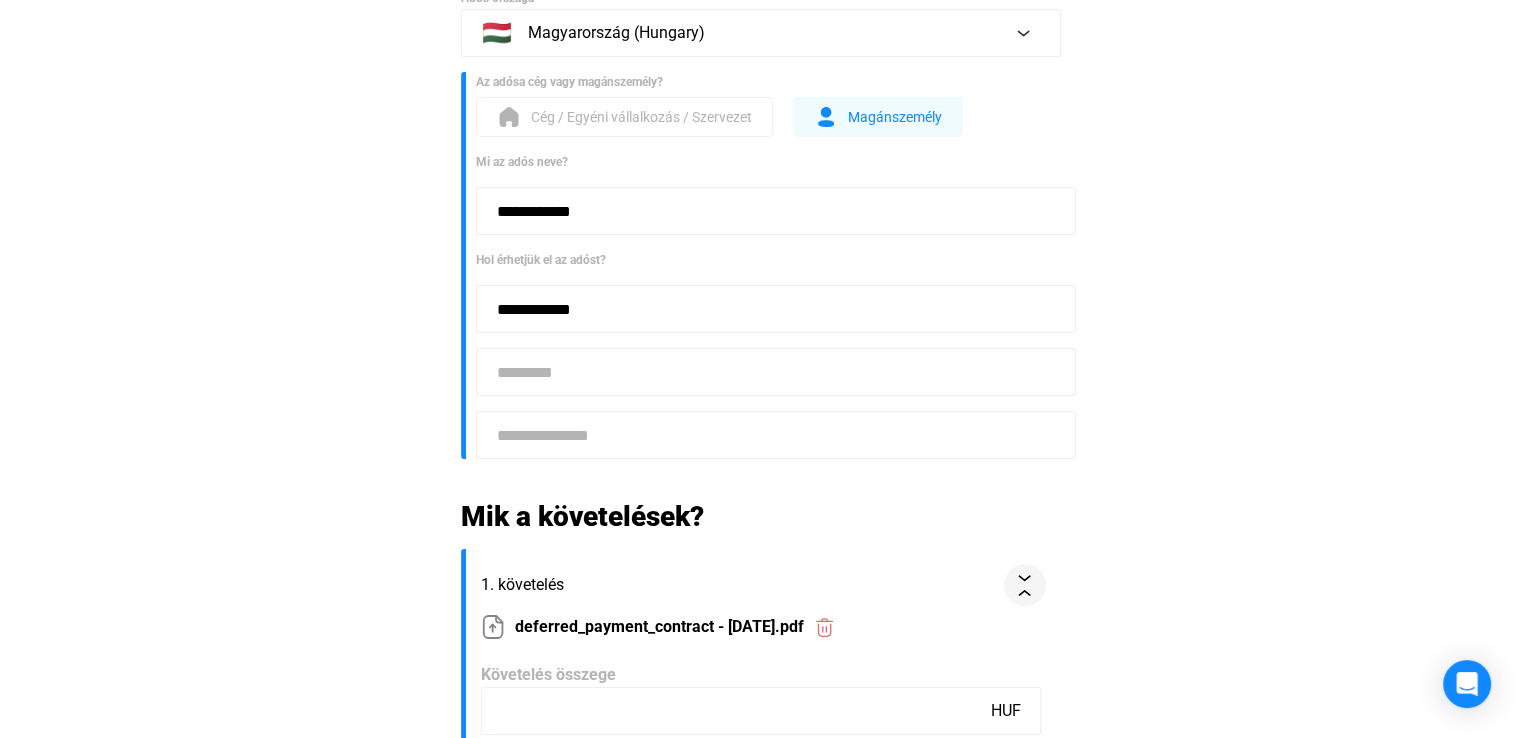 type on "**********" 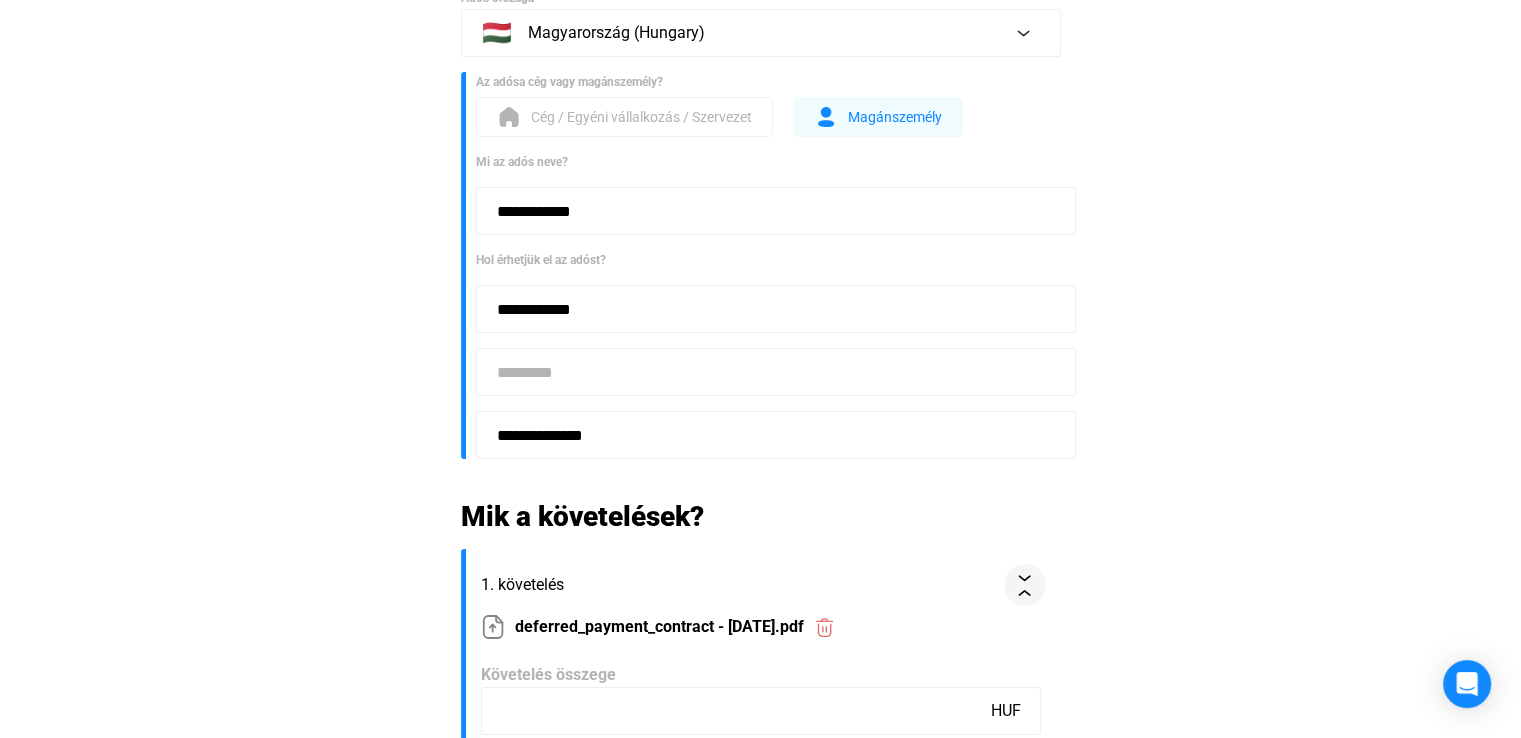 type on "**********" 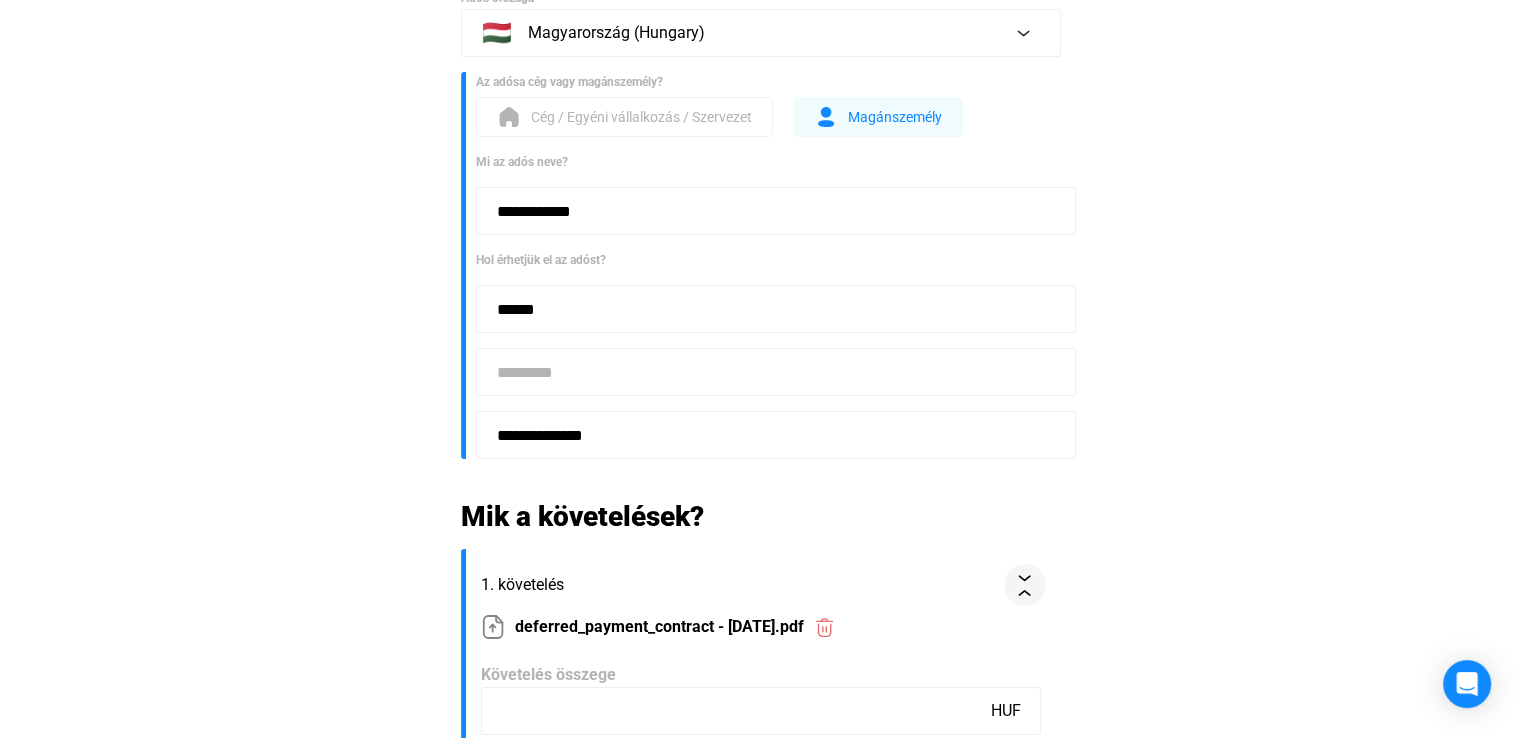 type on "******" 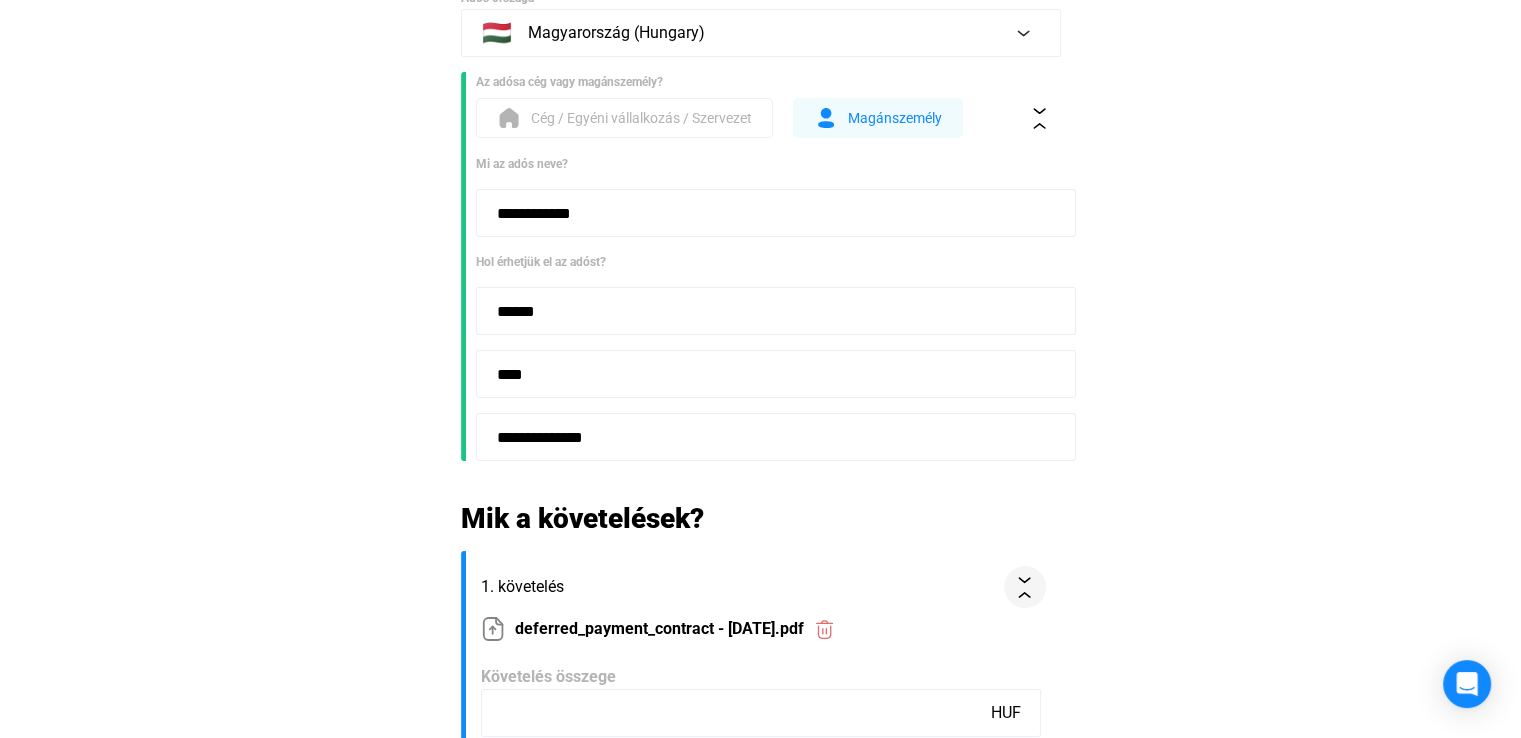 type on "****" 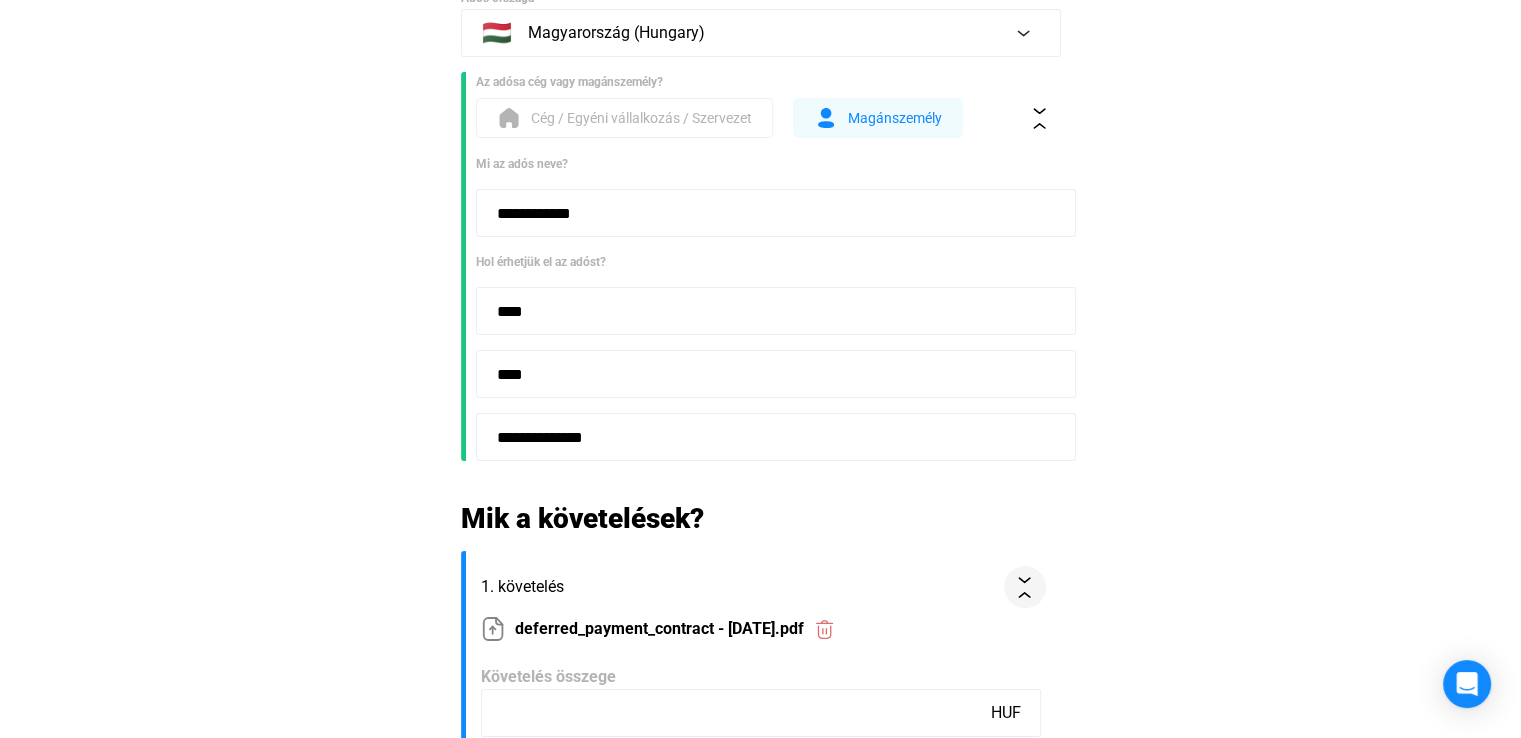 type on "****" 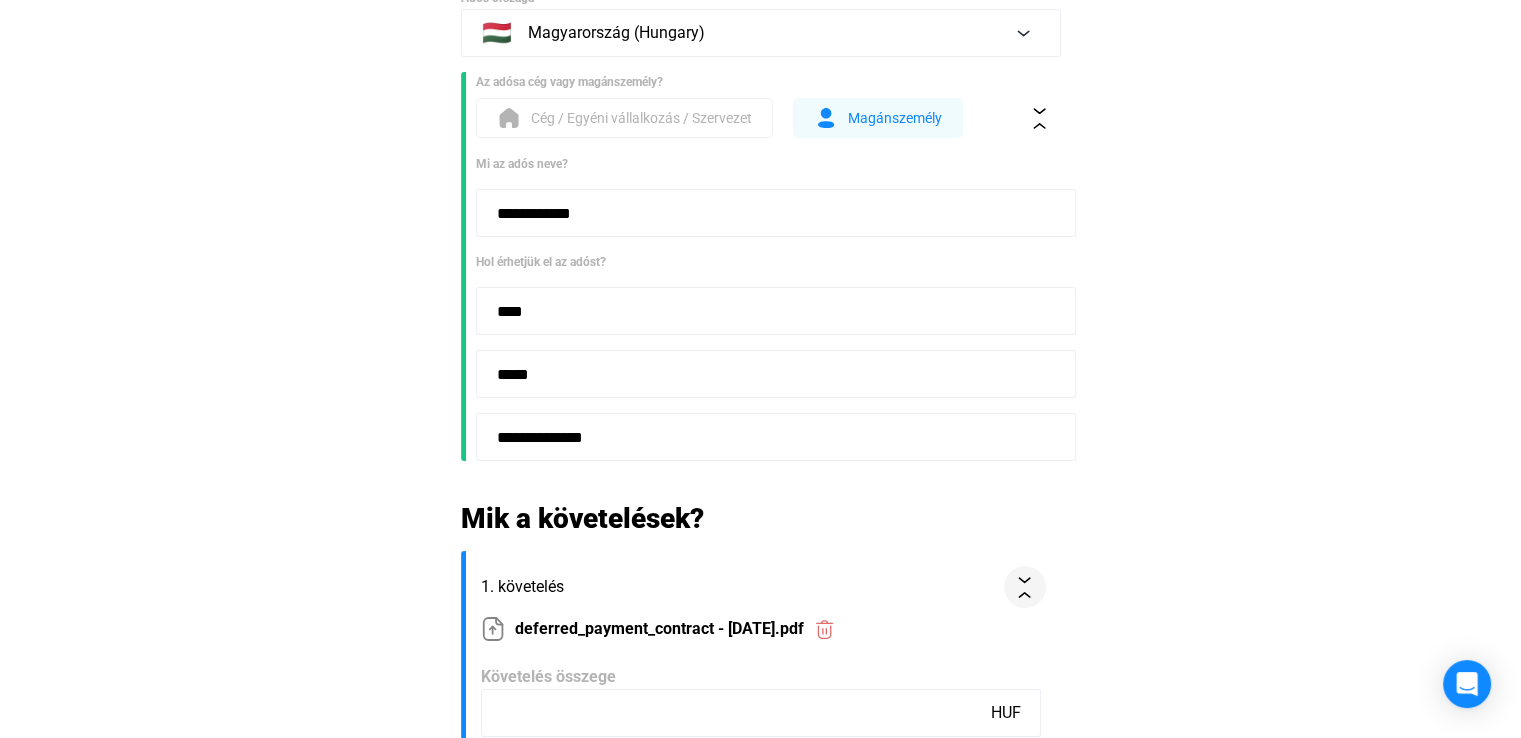 type on "*****" 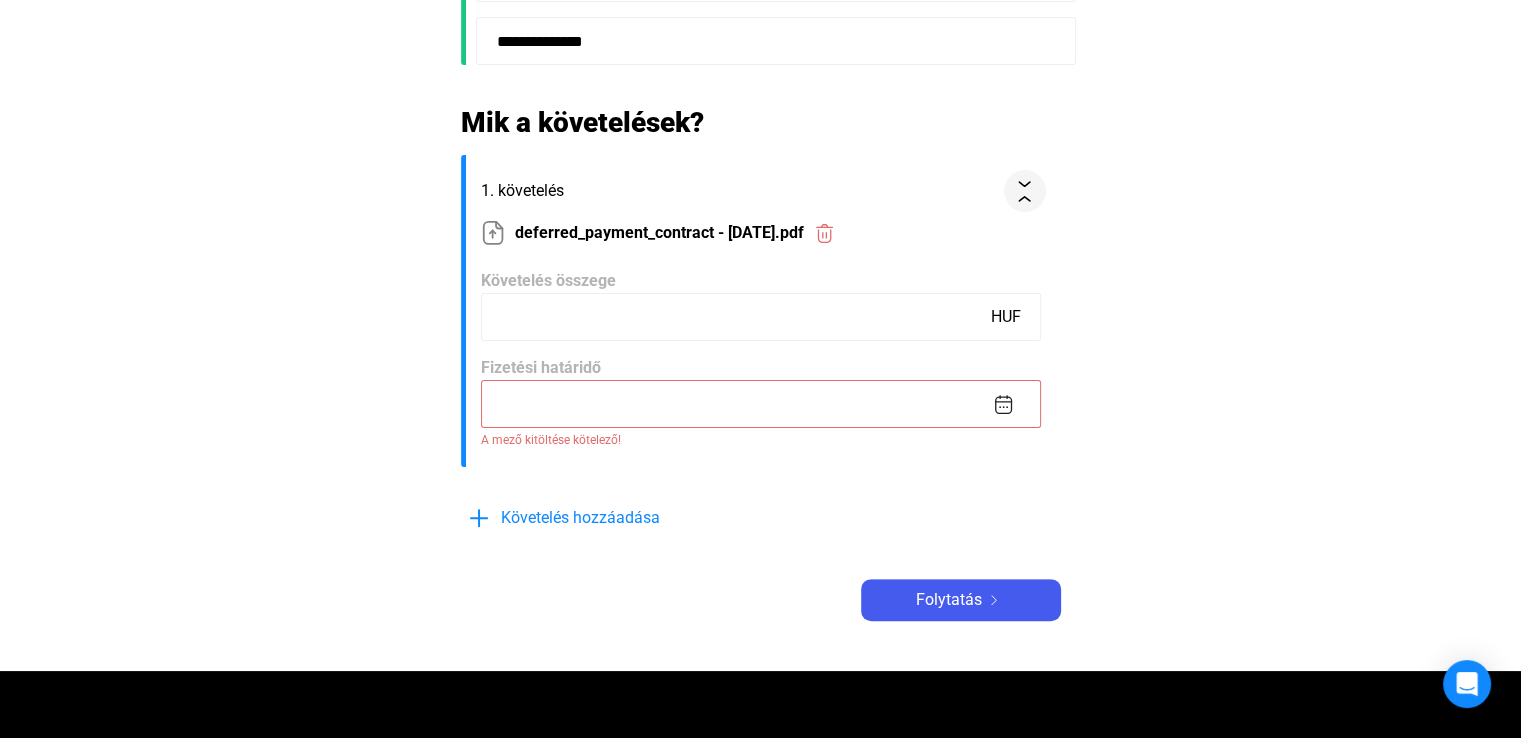 scroll, scrollTop: 600, scrollLeft: 0, axis: vertical 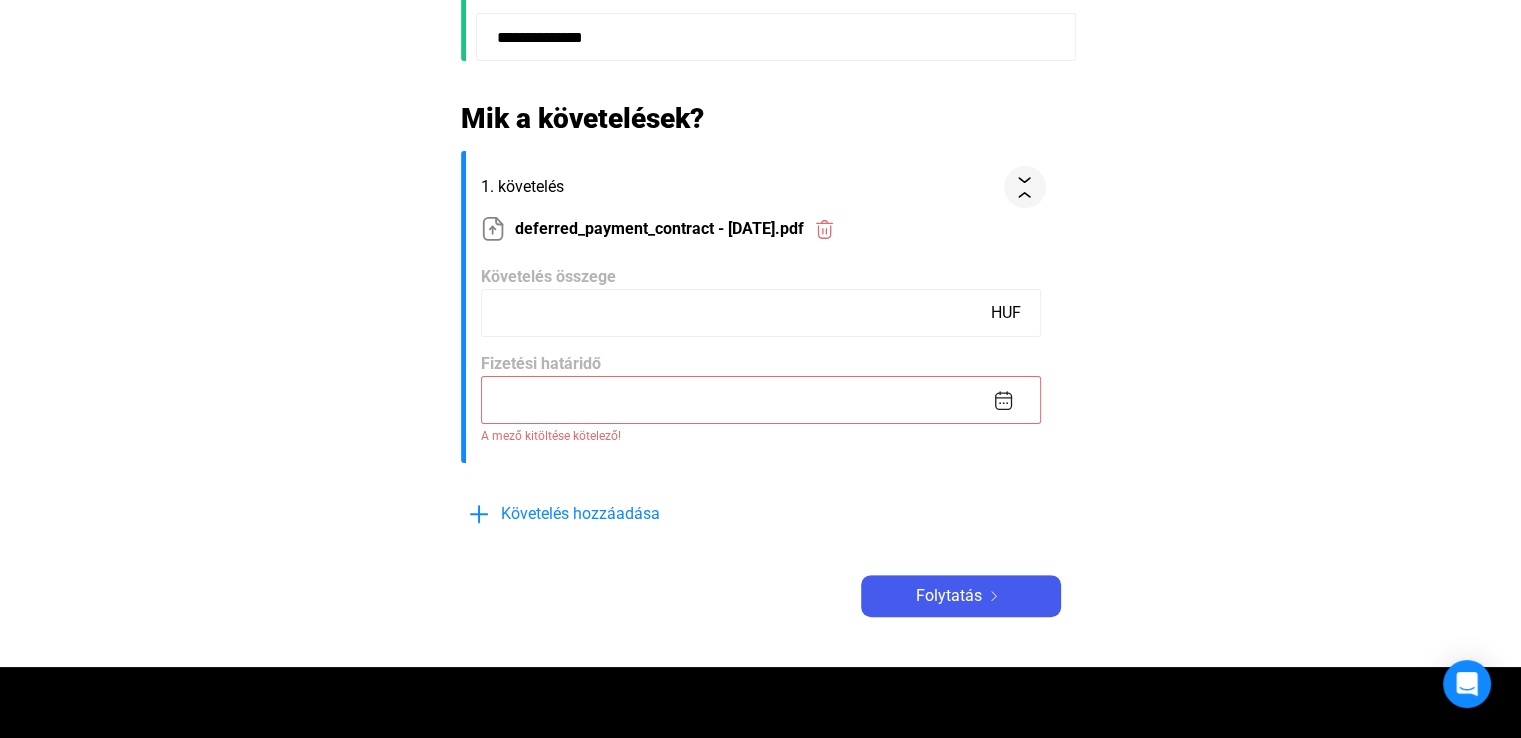 click 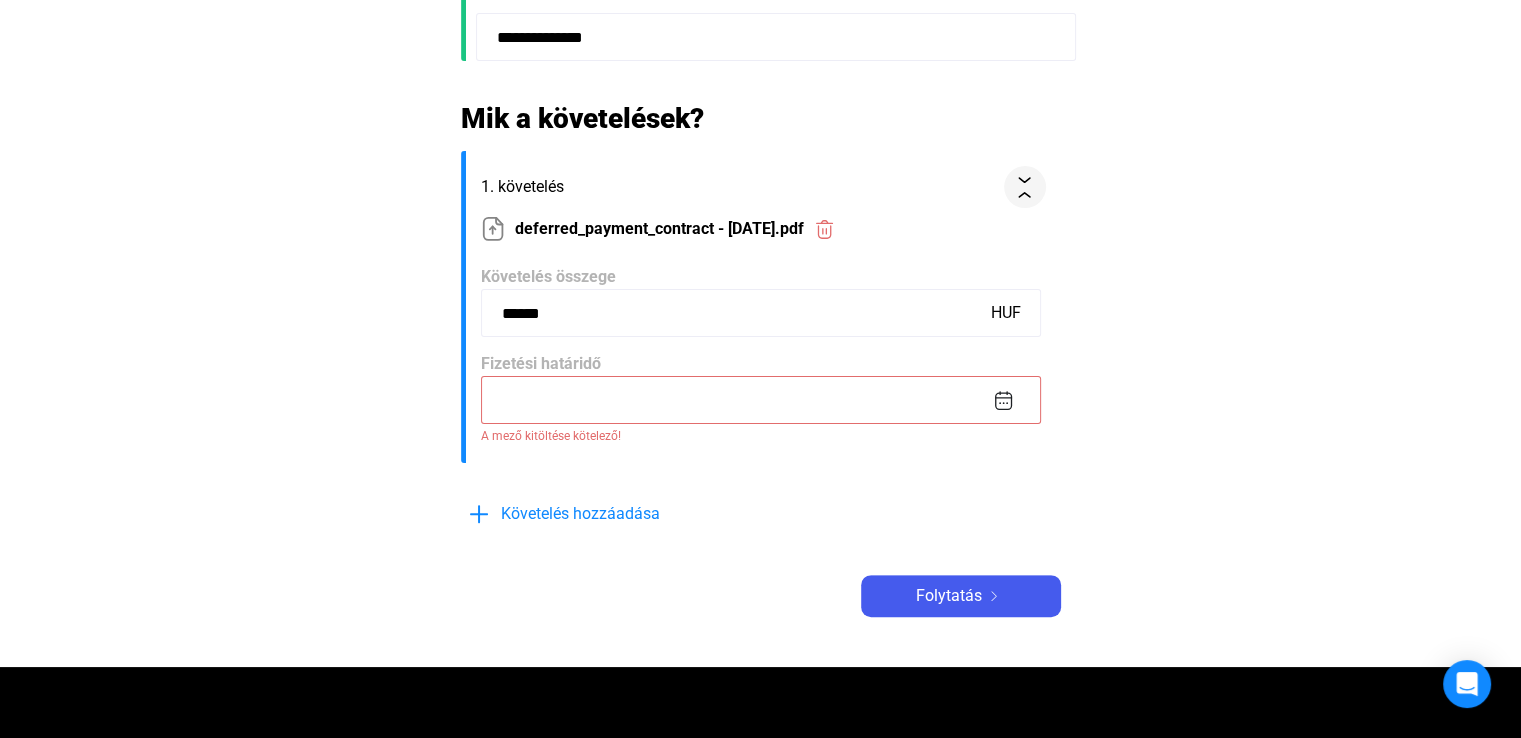 type on "******" 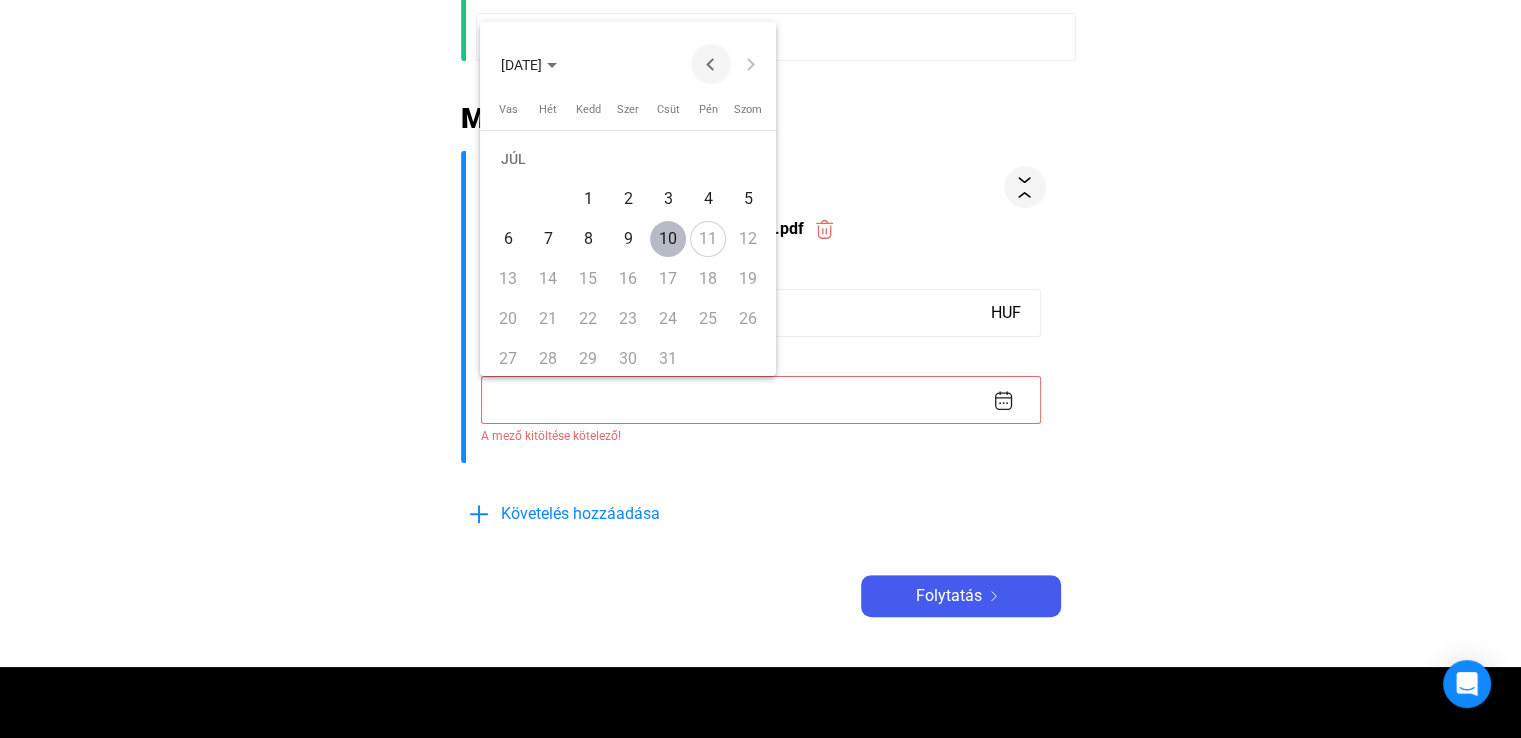 click at bounding box center [711, 64] 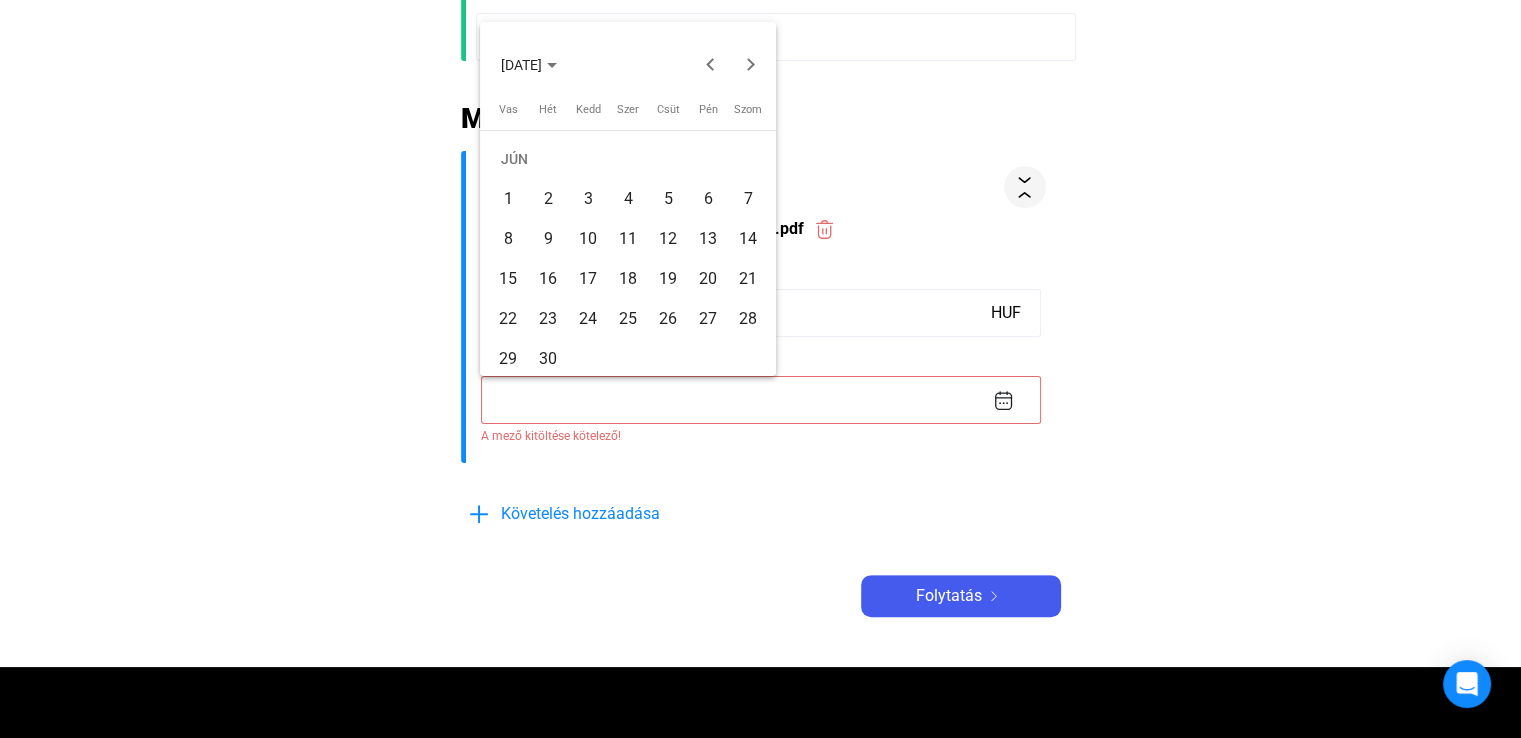 click on "18" at bounding box center (628, 279) 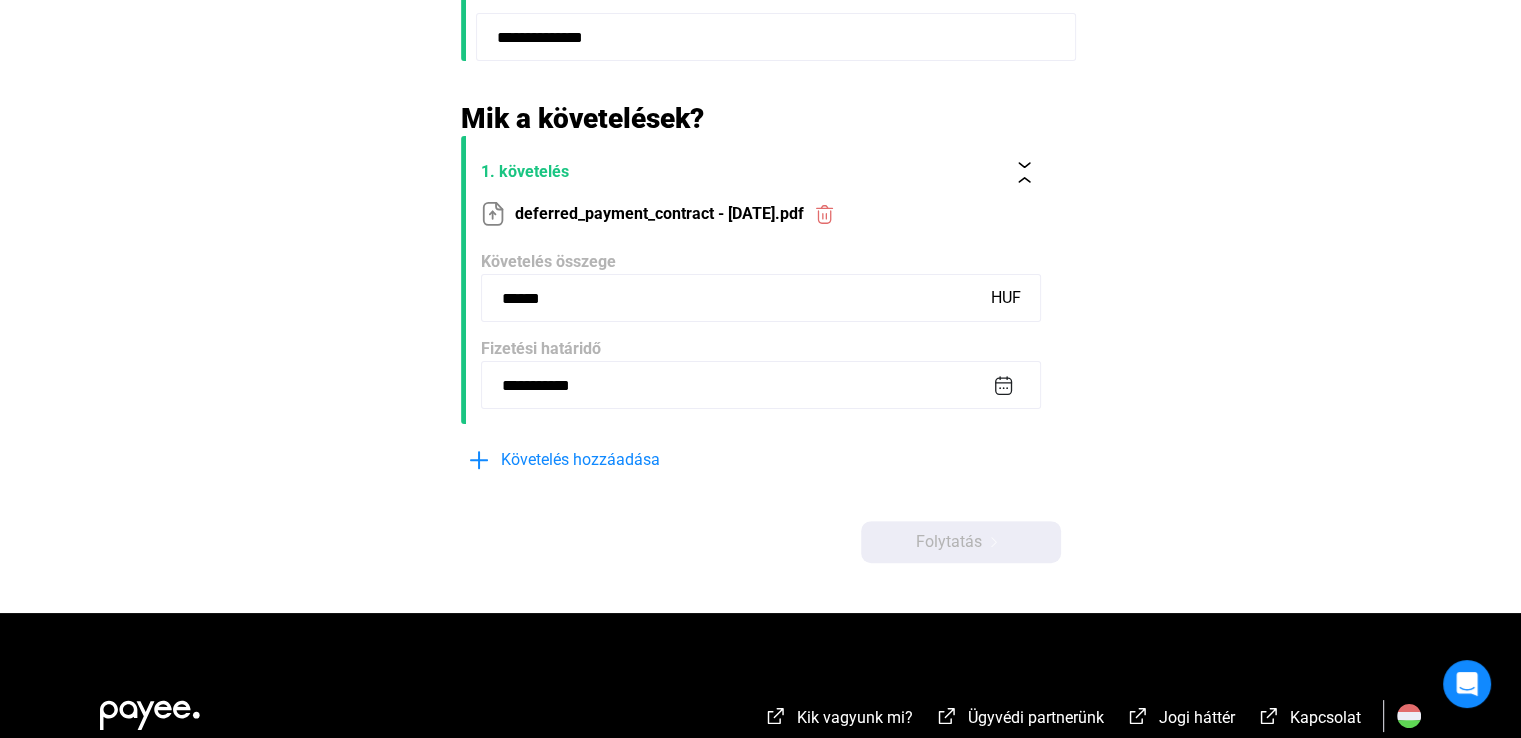 click on "**********" 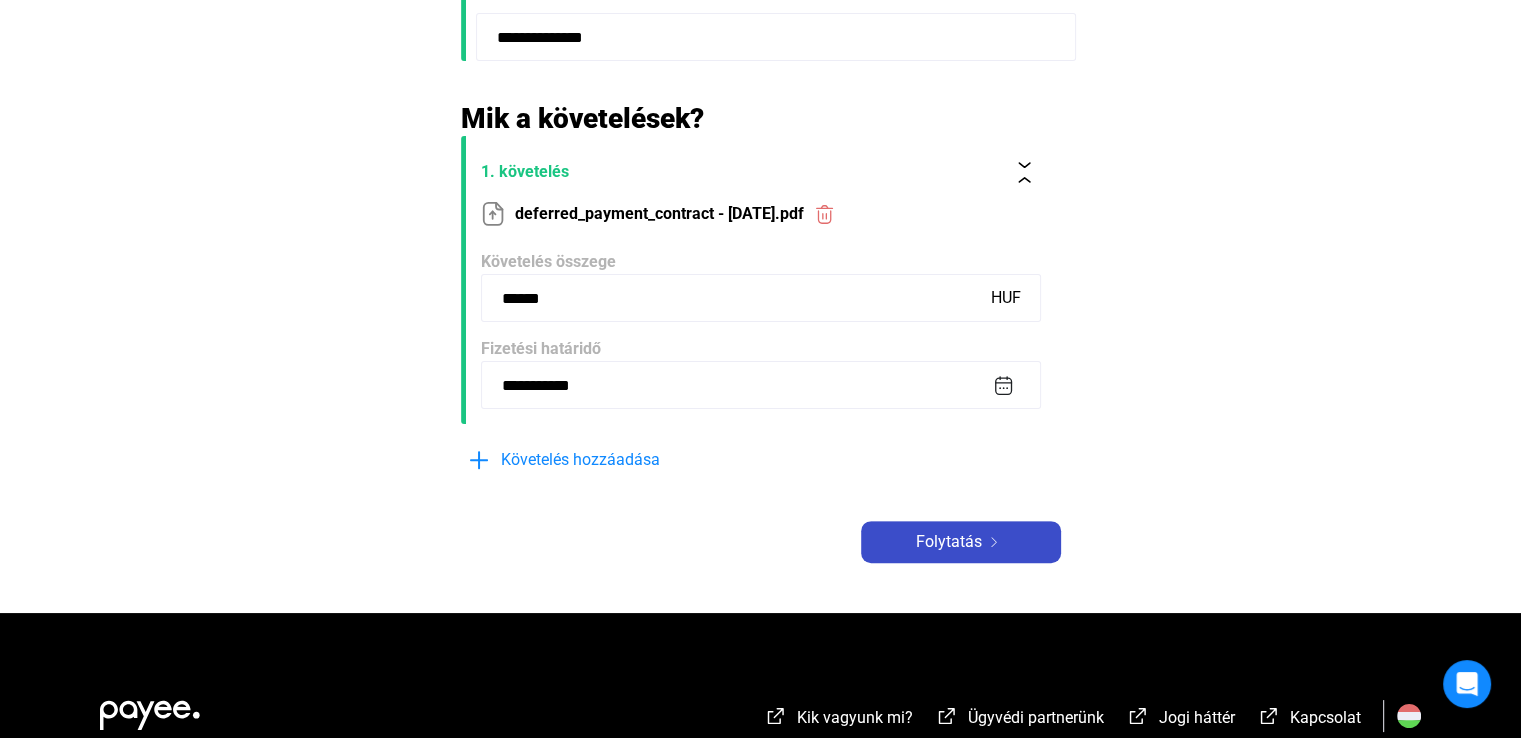 click on "Folytatás" 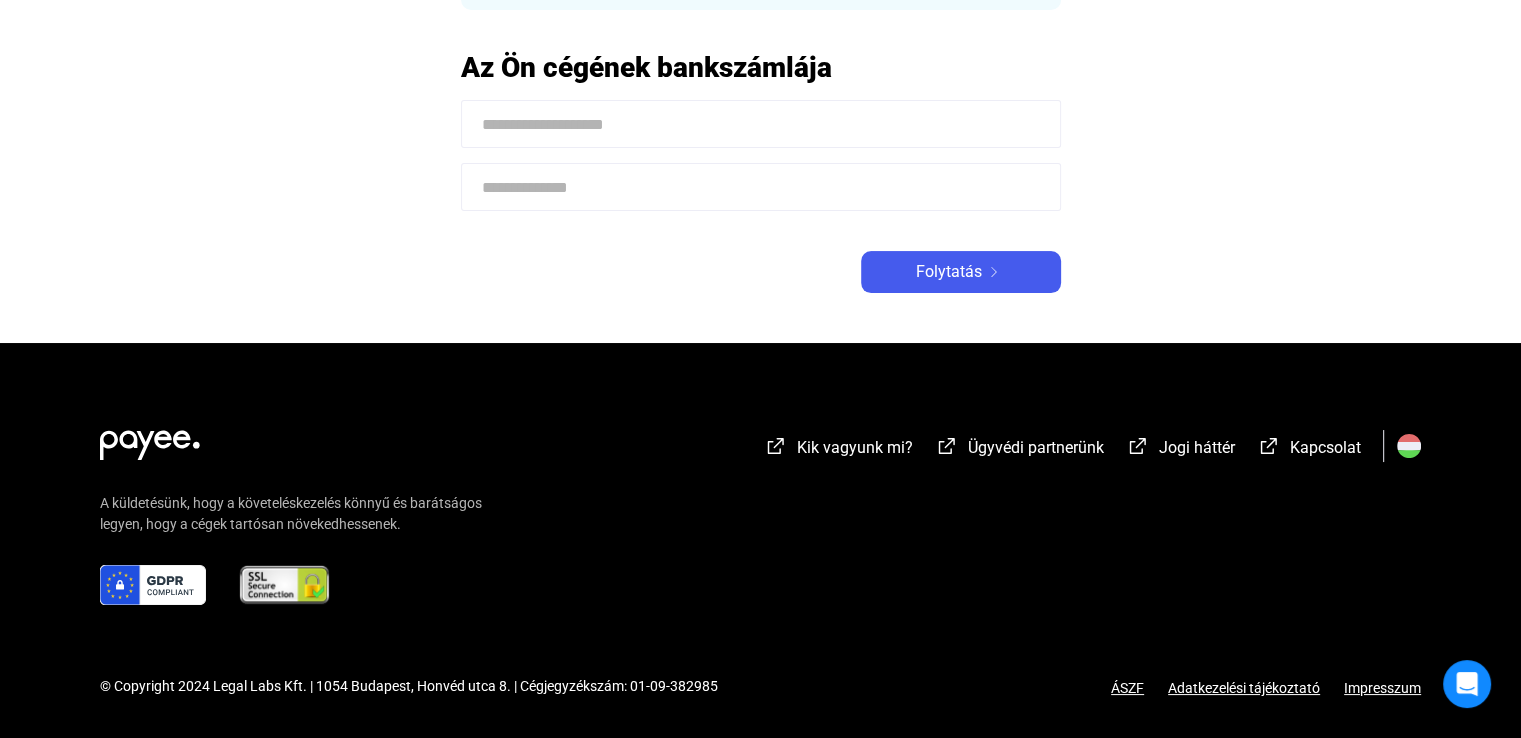 scroll, scrollTop: 0, scrollLeft: 0, axis: both 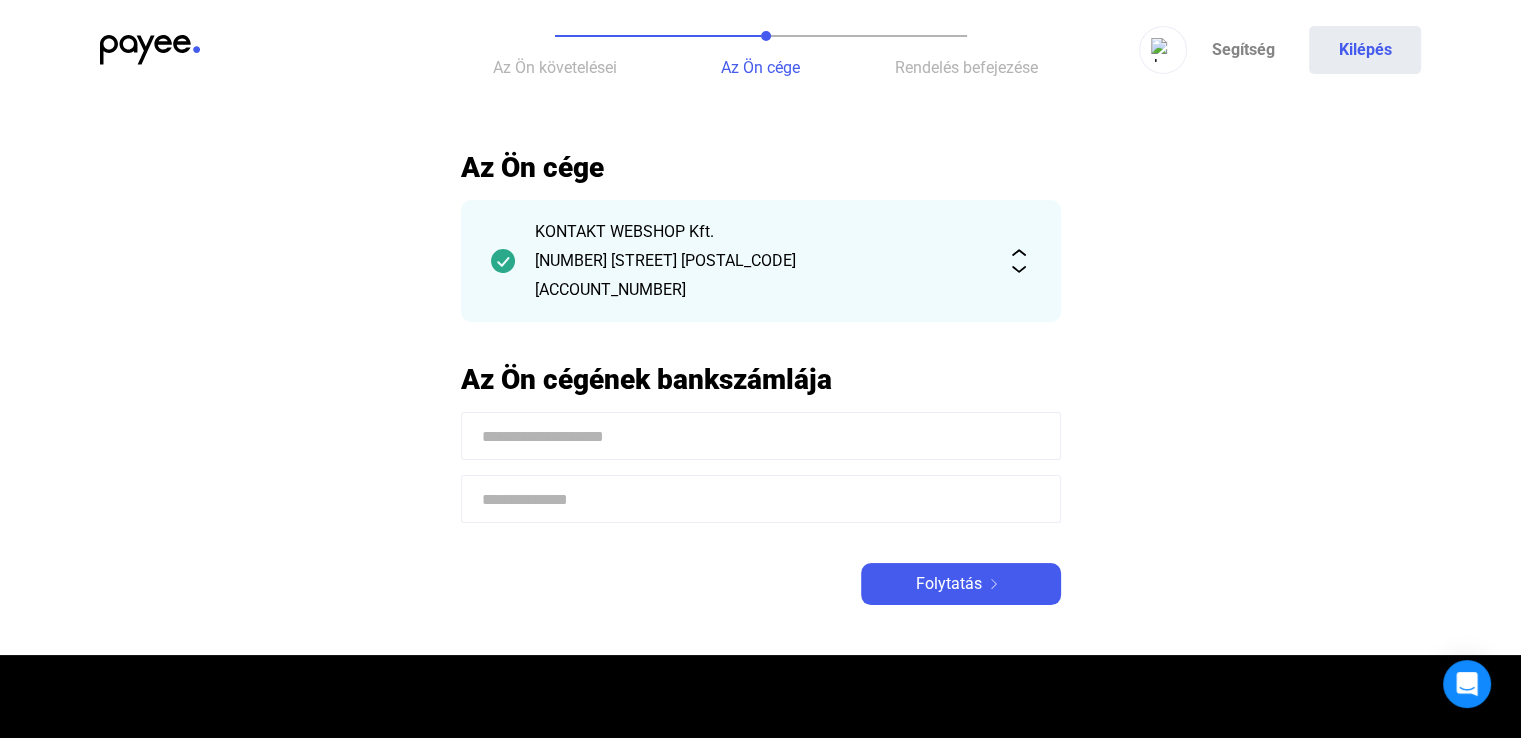 click 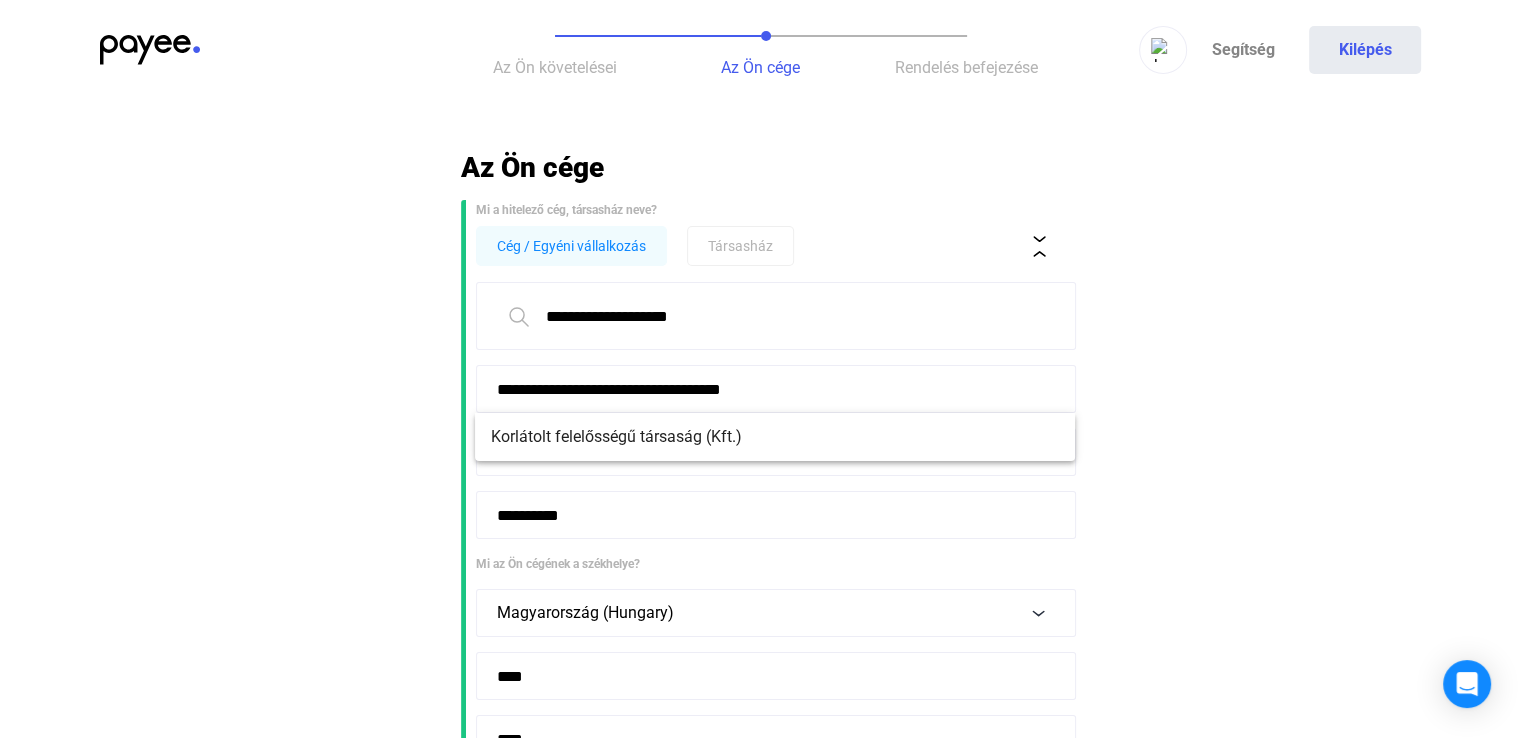 drag, startPoint x: 762, startPoint y: 385, endPoint x: 448, endPoint y: 381, distance: 314.02548 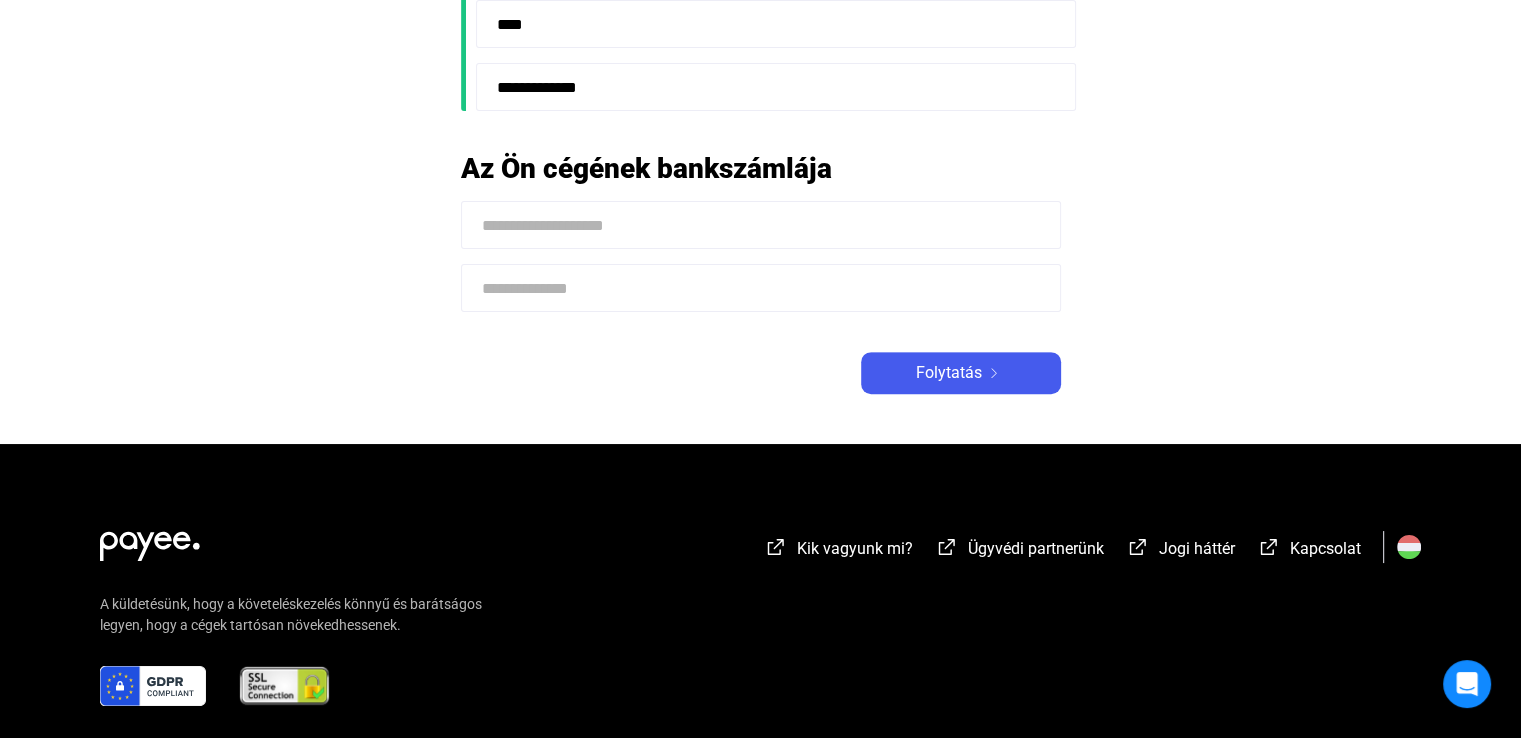 scroll, scrollTop: 816, scrollLeft: 0, axis: vertical 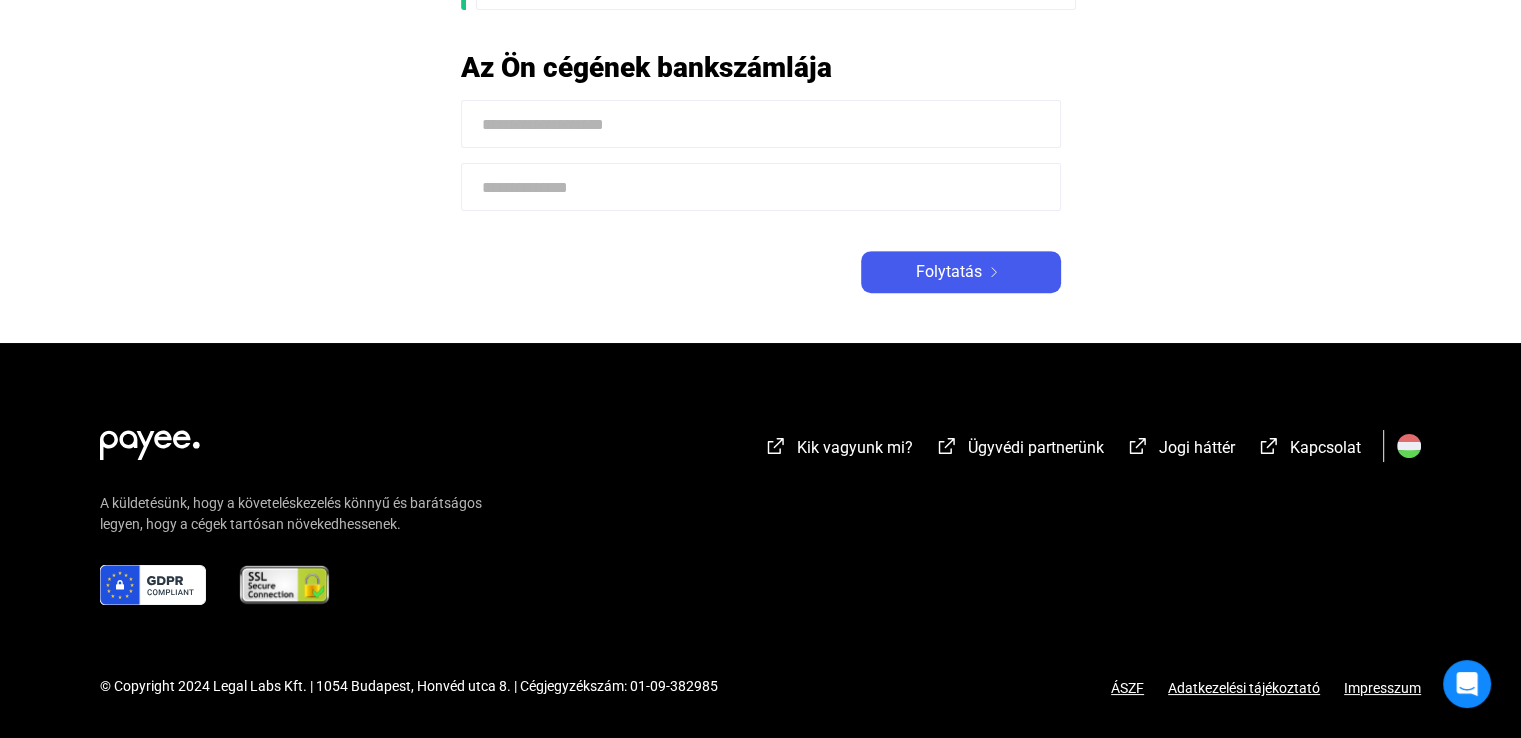 click 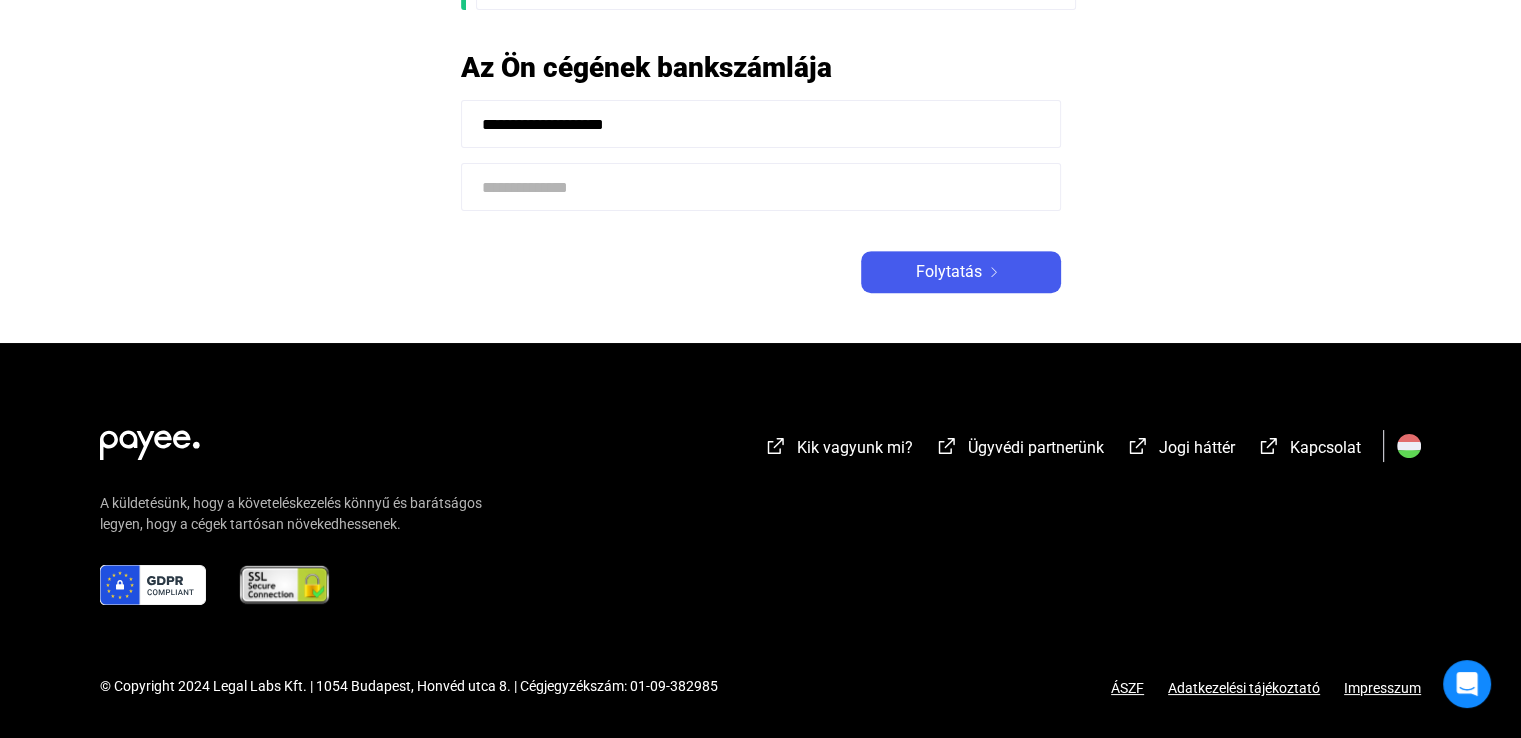 type on "**********" 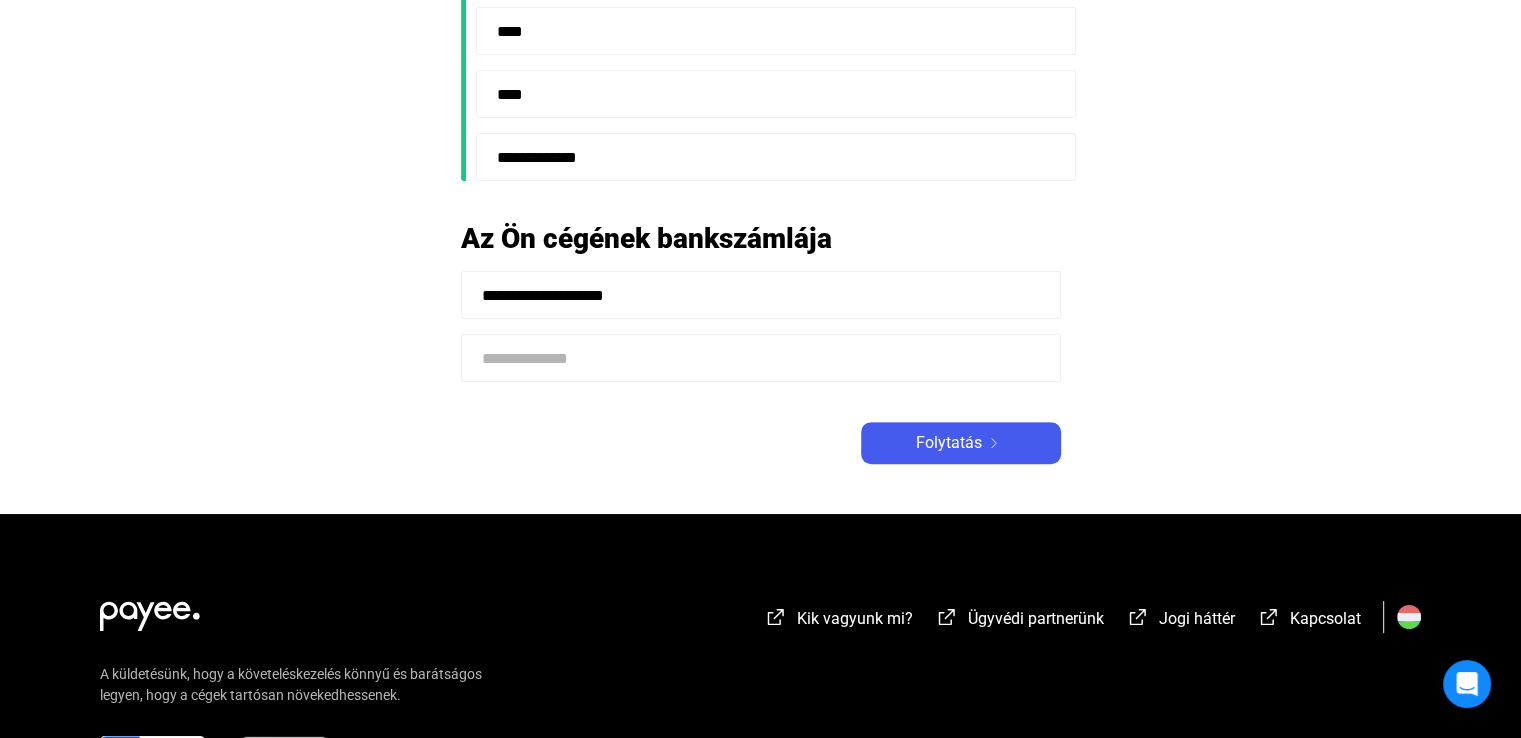 scroll, scrollTop: 616, scrollLeft: 0, axis: vertical 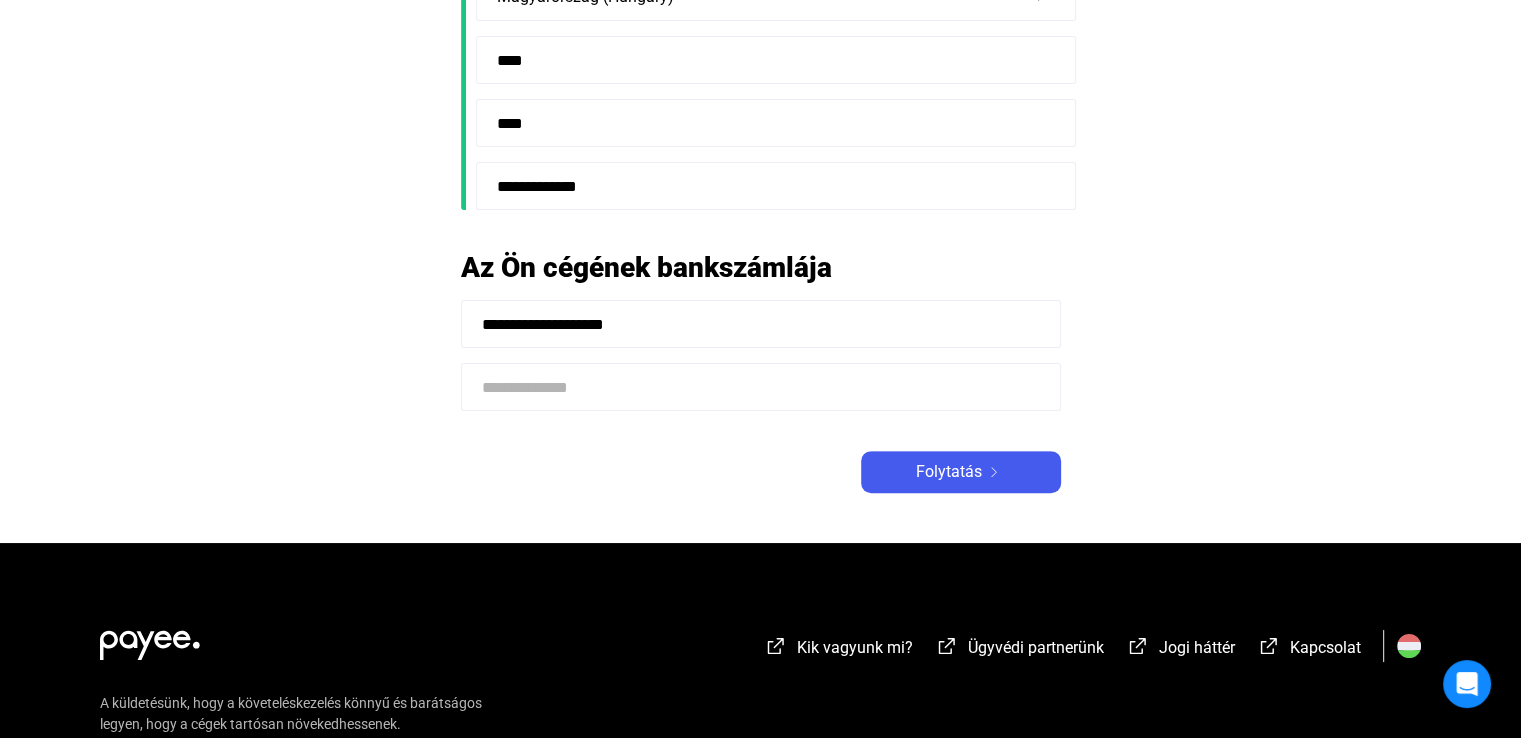 paste on "**********" 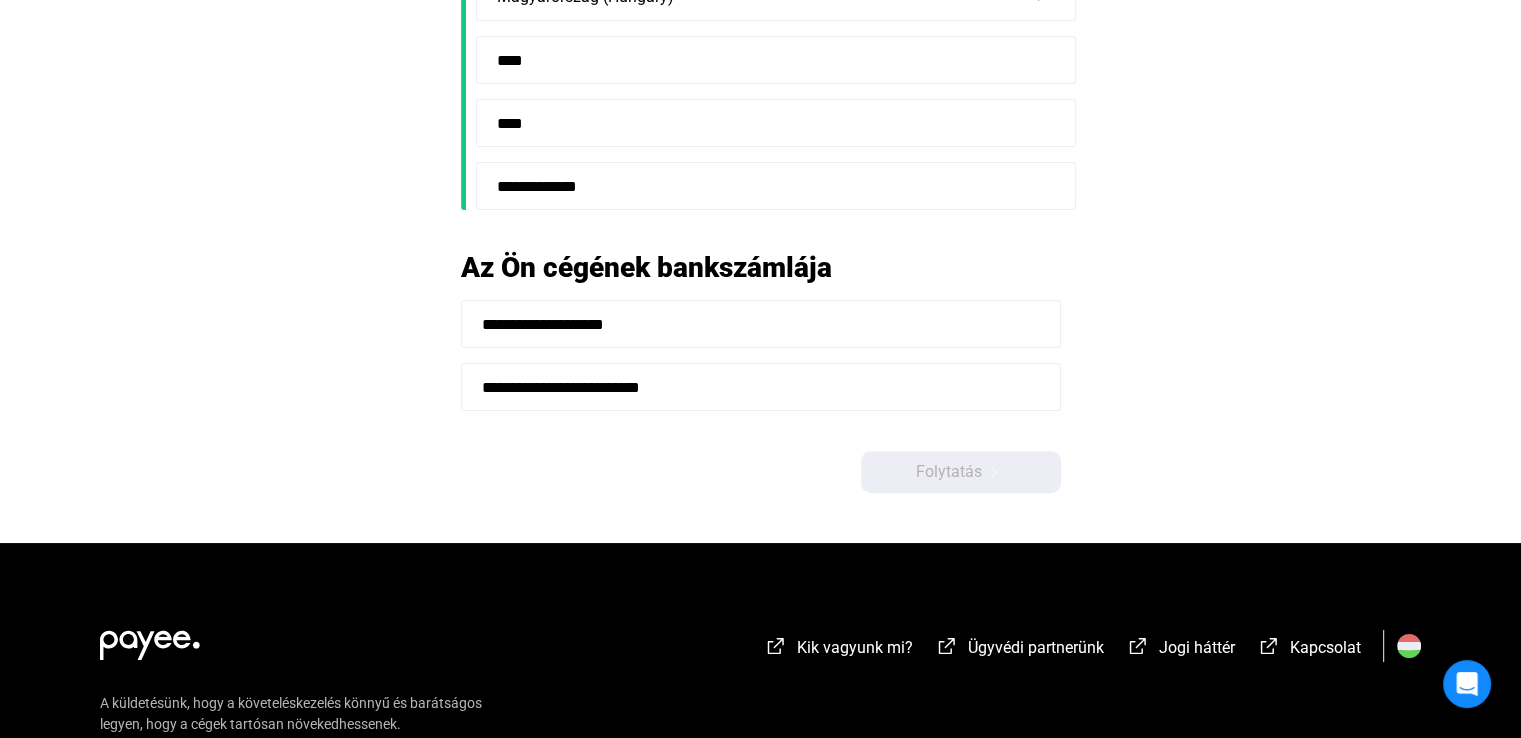 type on "**********" 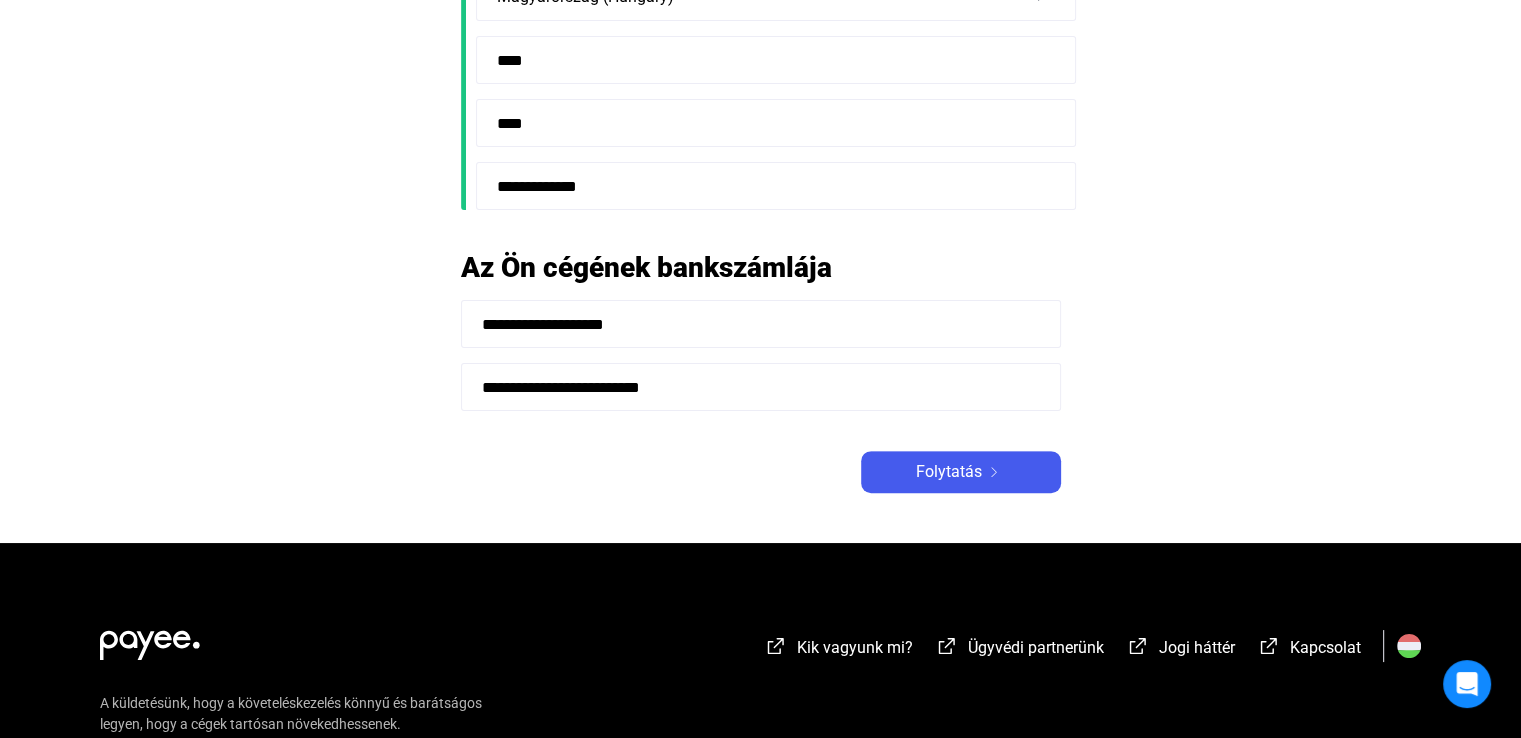 drag, startPoint x: 675, startPoint y: 323, endPoint x: 462, endPoint y: 309, distance: 213.4596 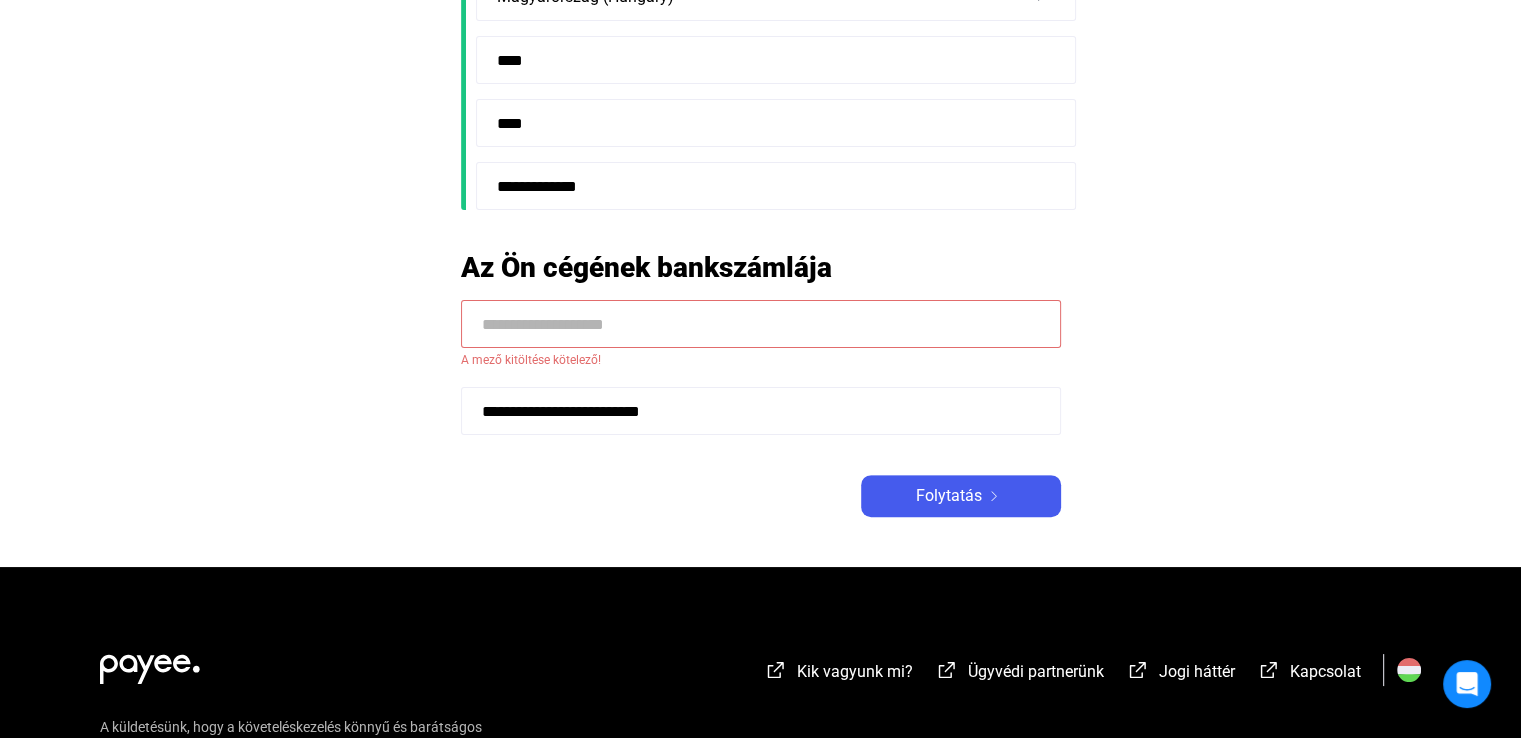 paste on "**********" 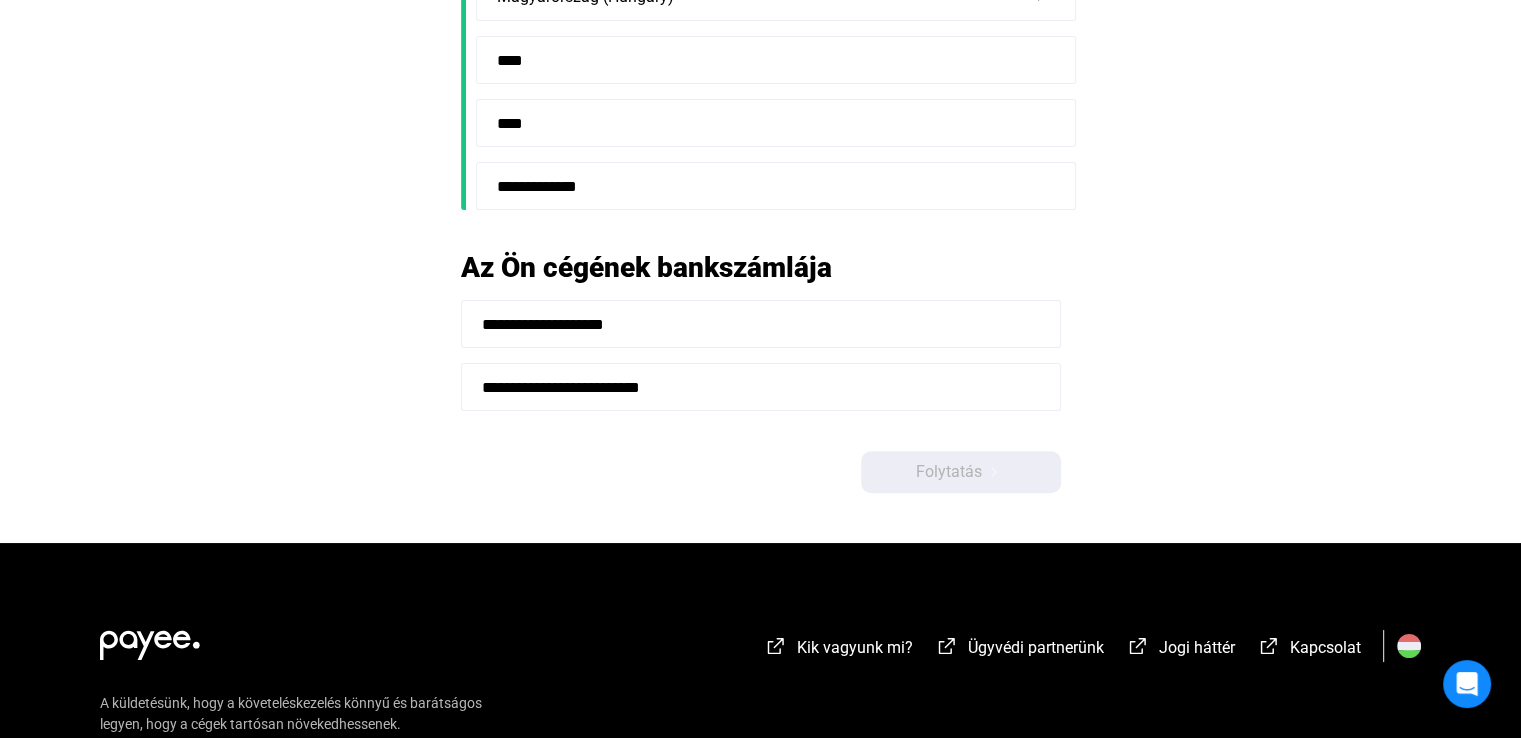 type on "**********" 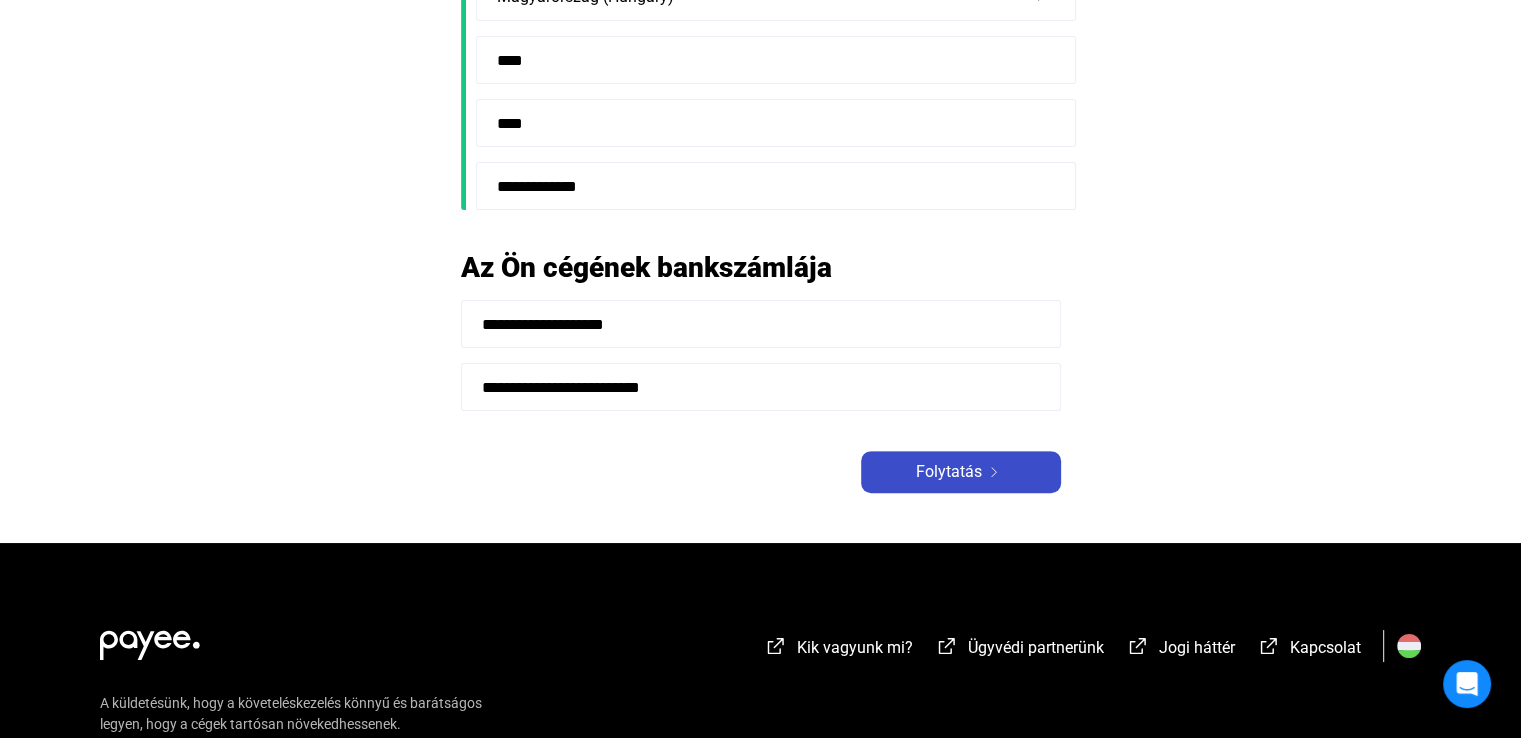 click on "Folytatás" 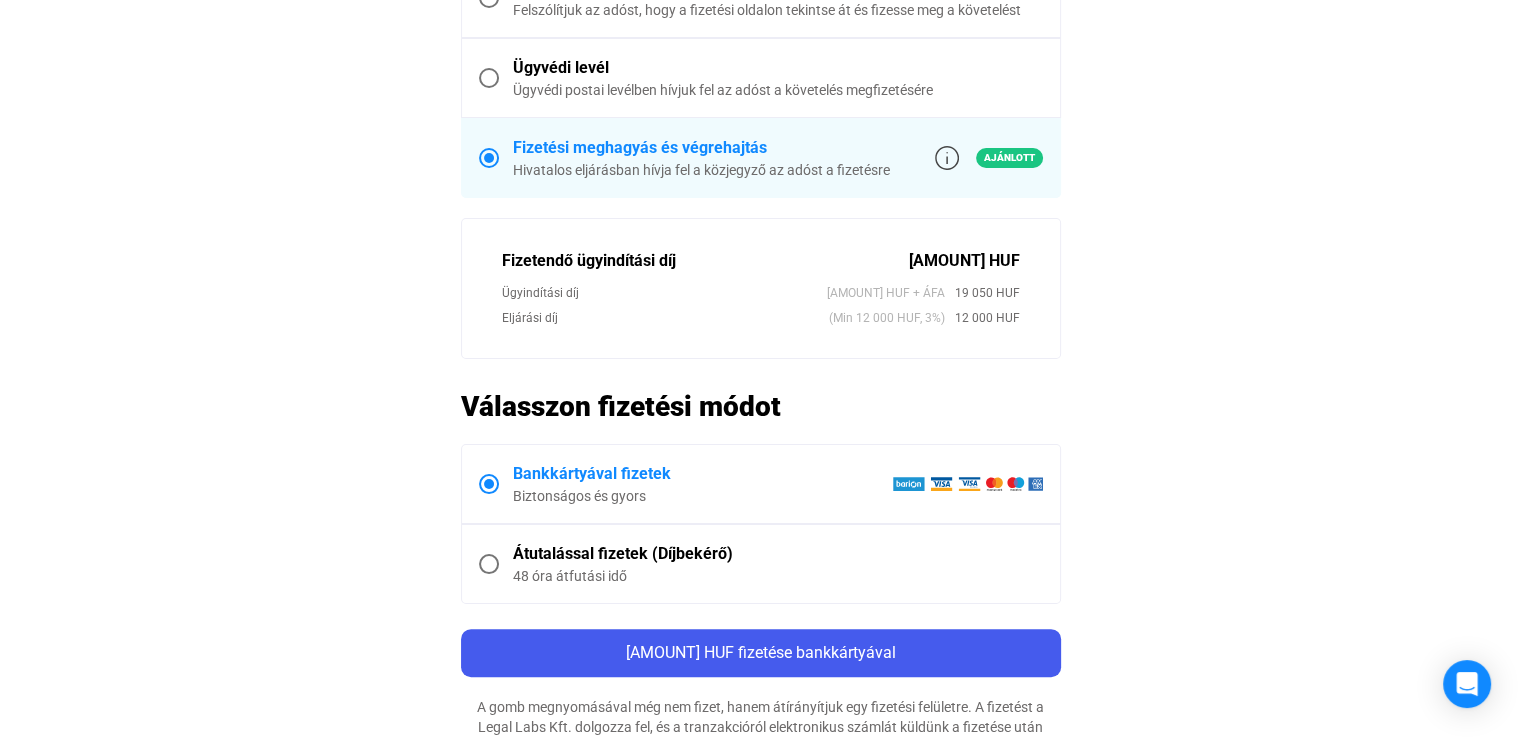 scroll, scrollTop: 0, scrollLeft: 0, axis: both 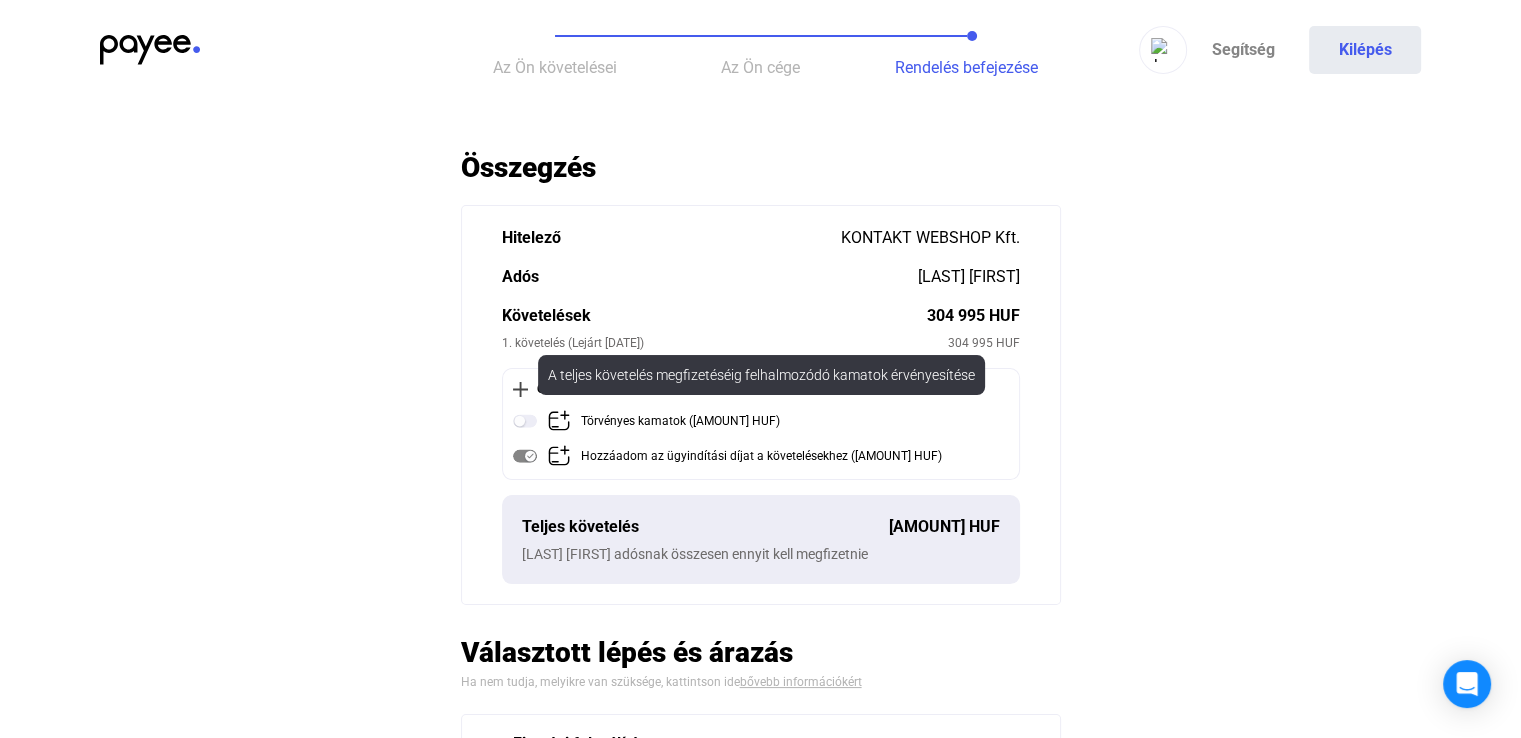 click 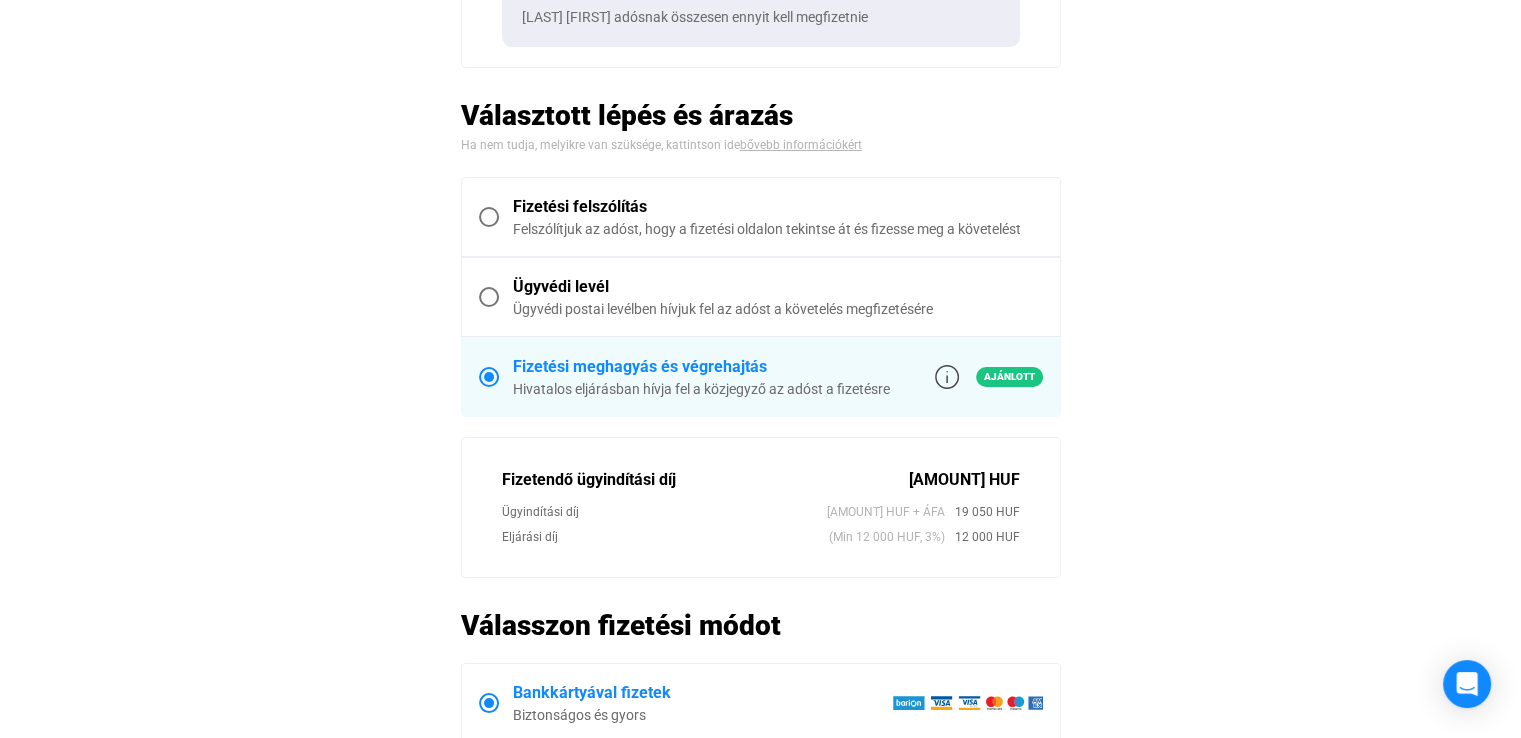 scroll, scrollTop: 700, scrollLeft: 0, axis: vertical 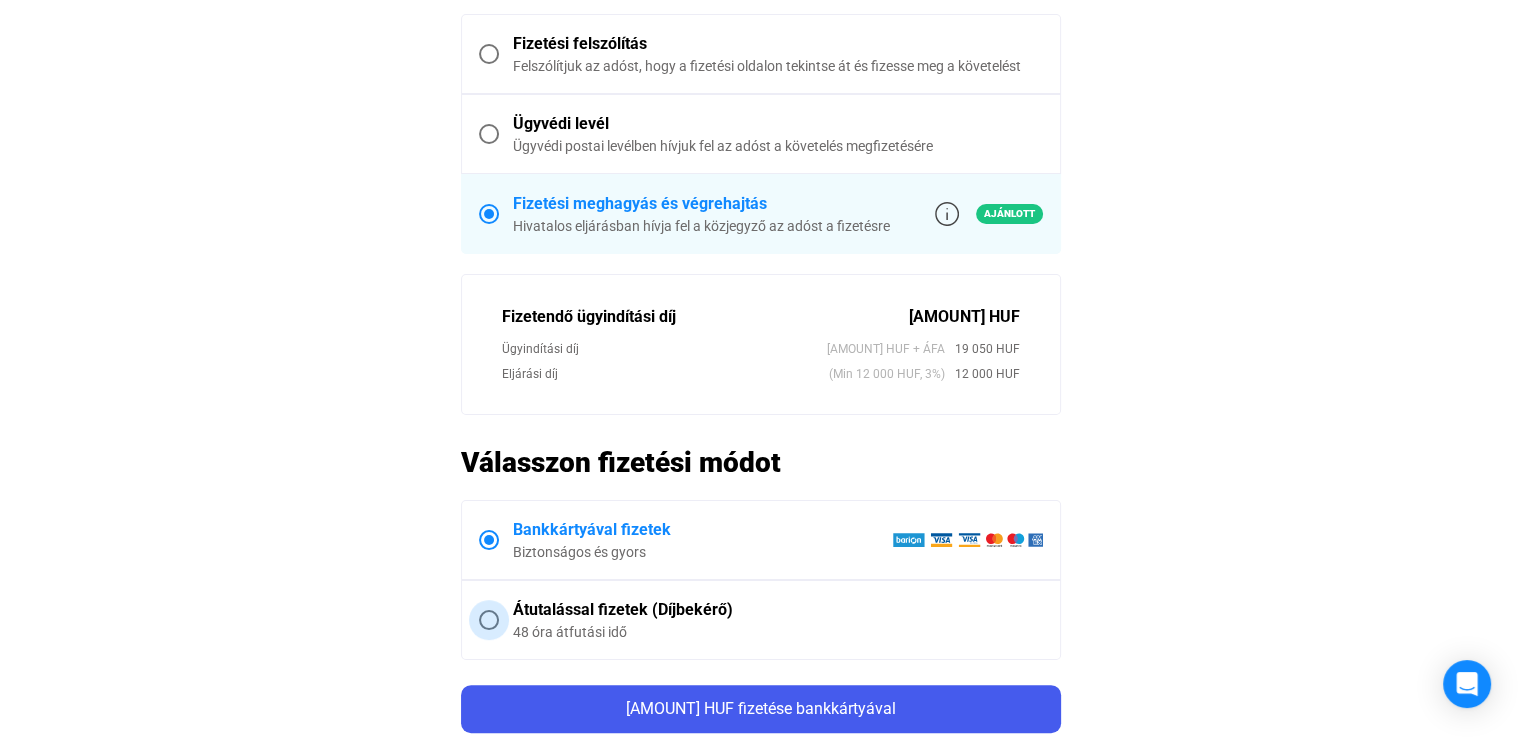 click at bounding box center (489, 620) 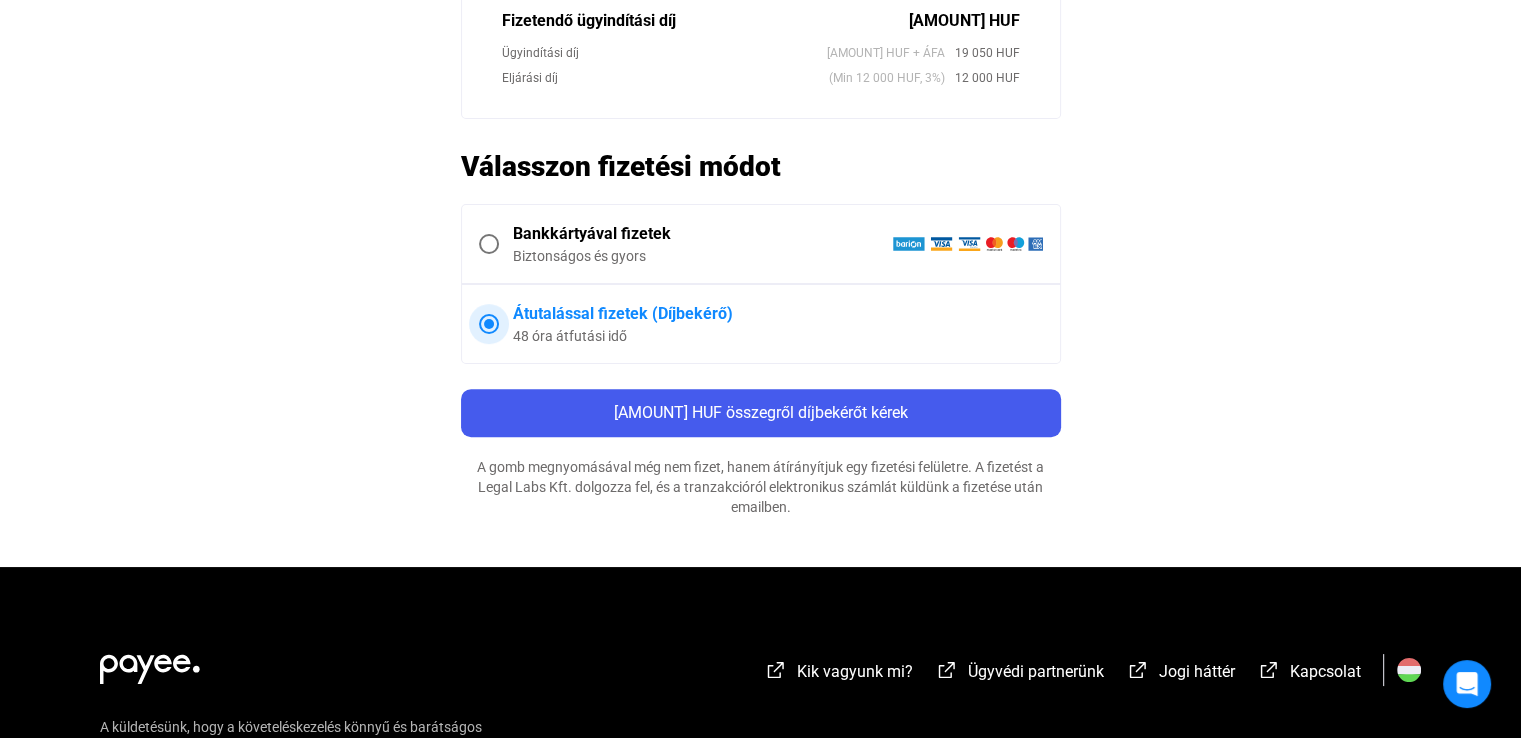 scroll, scrollTop: 1000, scrollLeft: 0, axis: vertical 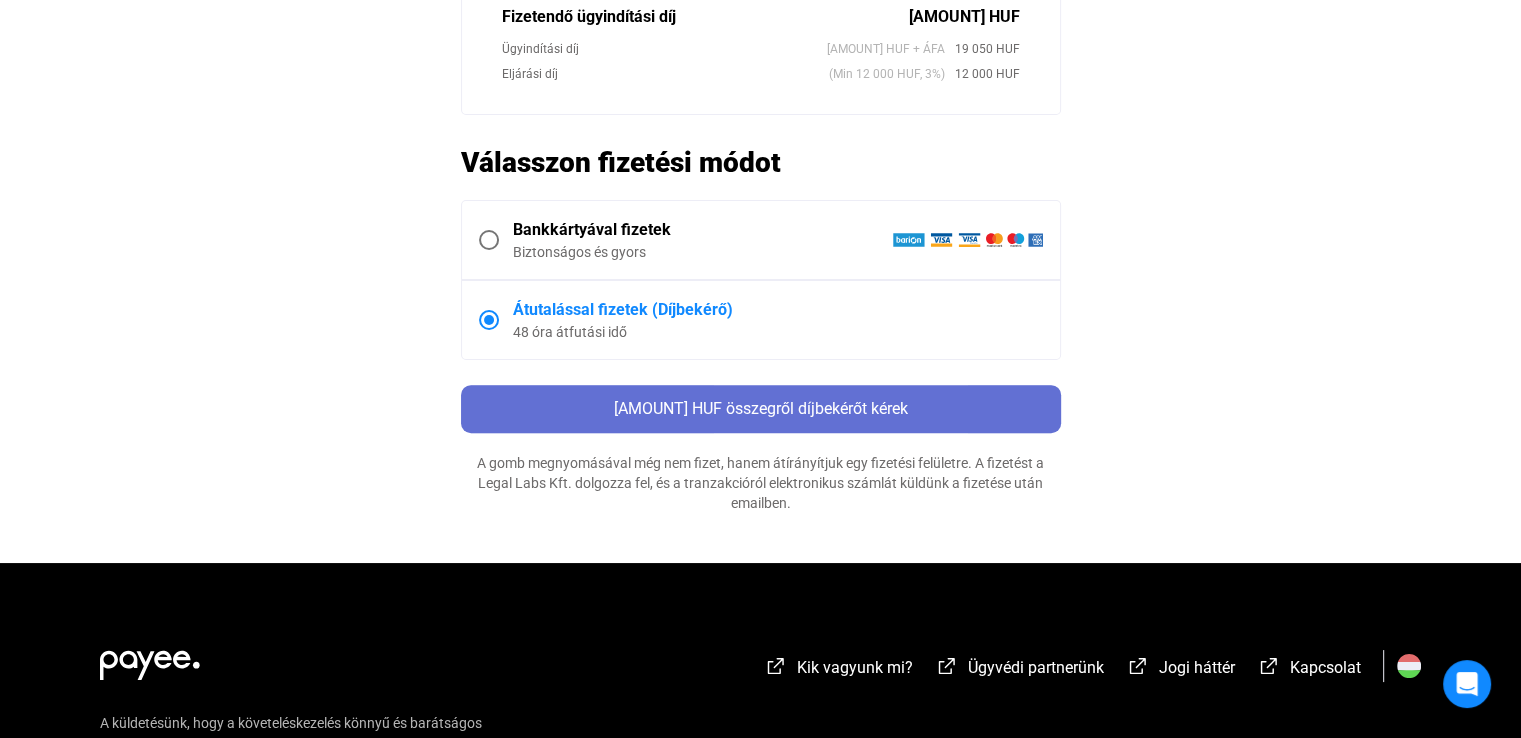 click on "[AMOUNT] HUF összegről díjbekérőt kérek" 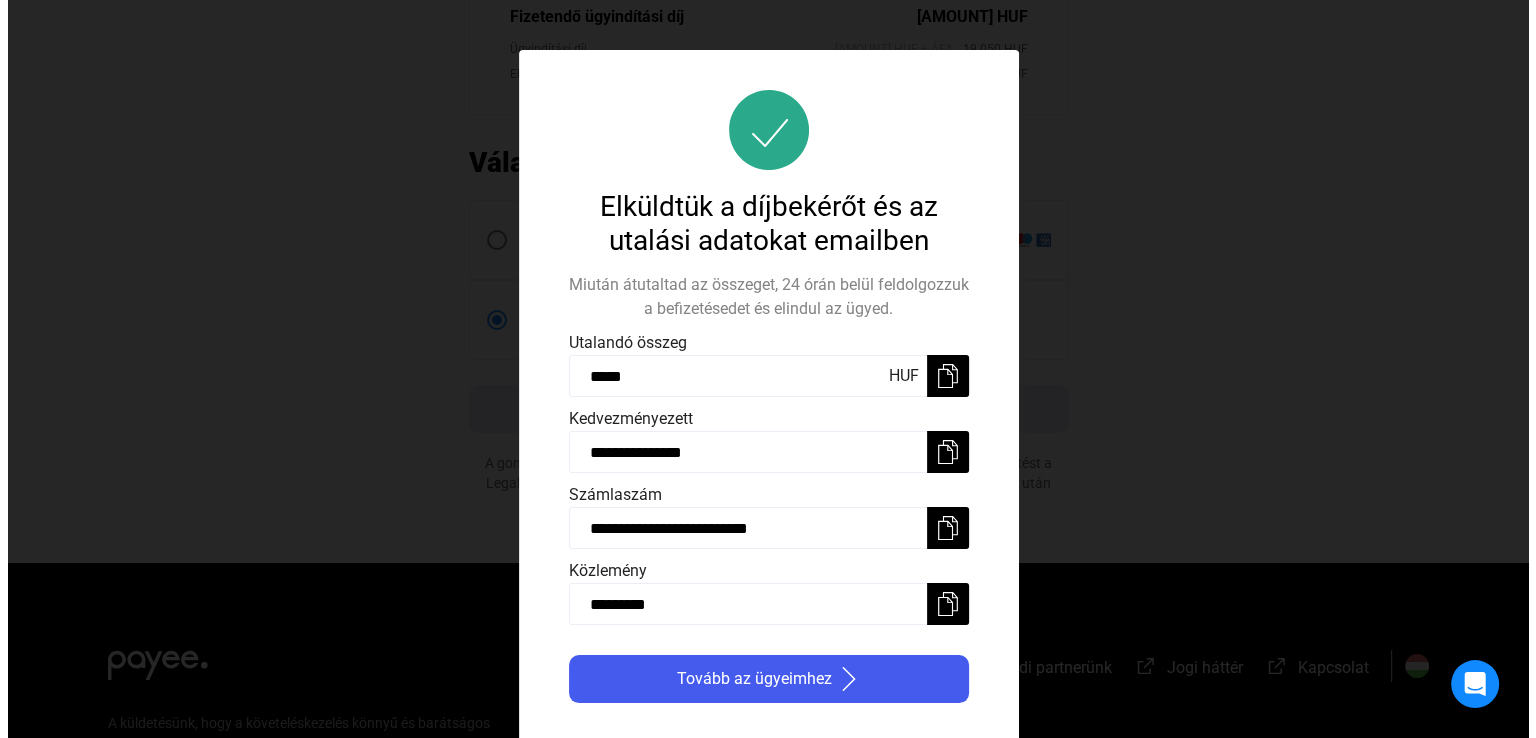 scroll, scrollTop: 0, scrollLeft: 0, axis: both 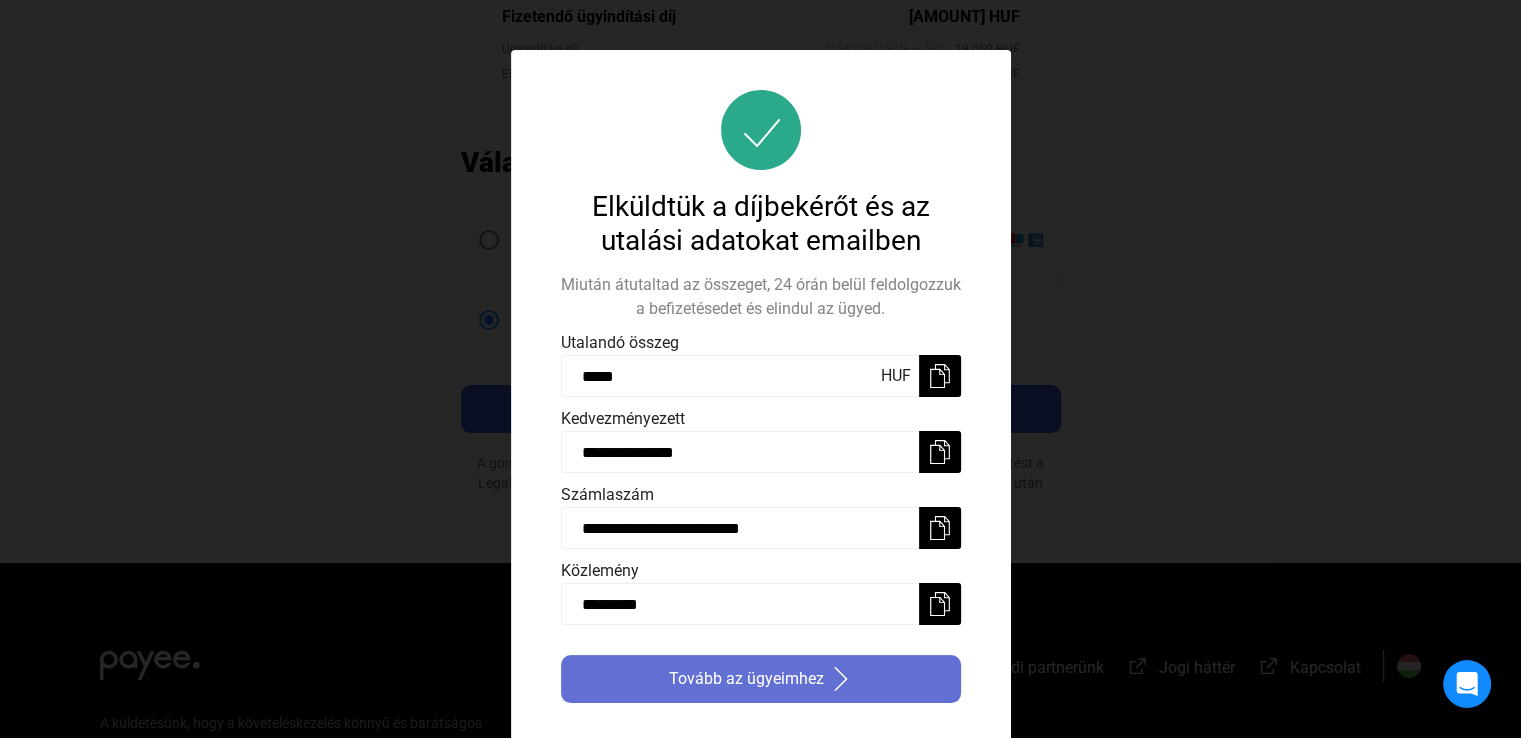click on "Tovább az ügyeimhez" at bounding box center [746, 679] 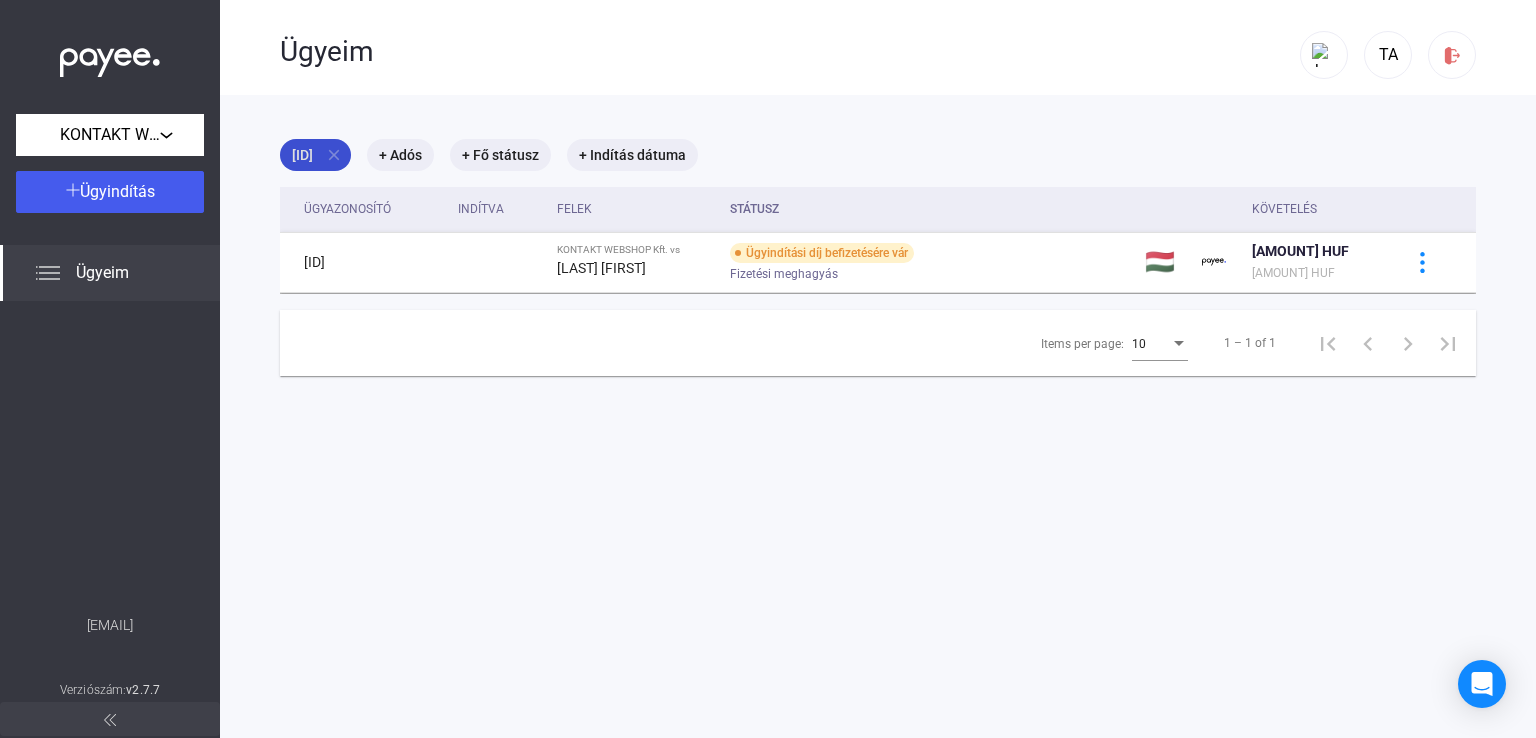 click on "close" at bounding box center [334, 155] 